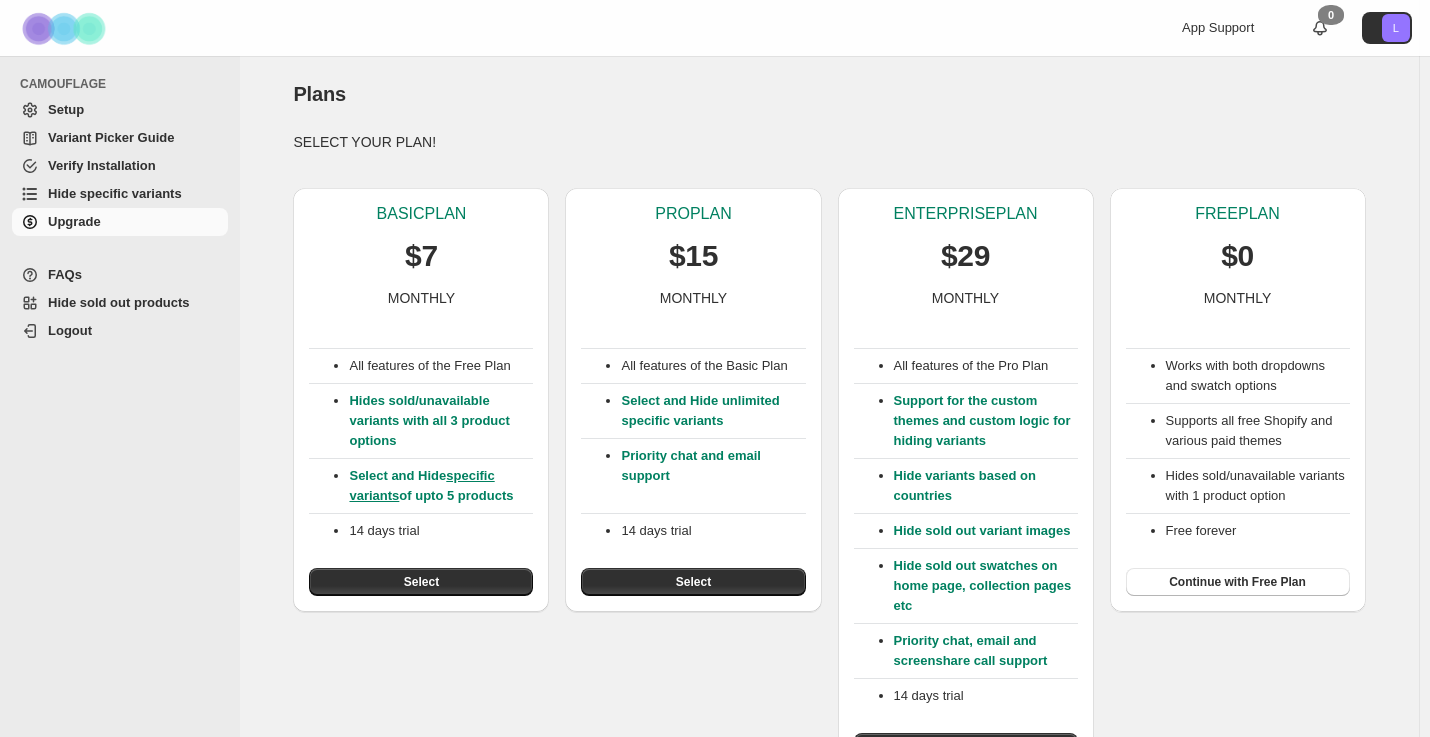 scroll, scrollTop: 0, scrollLeft: 0, axis: both 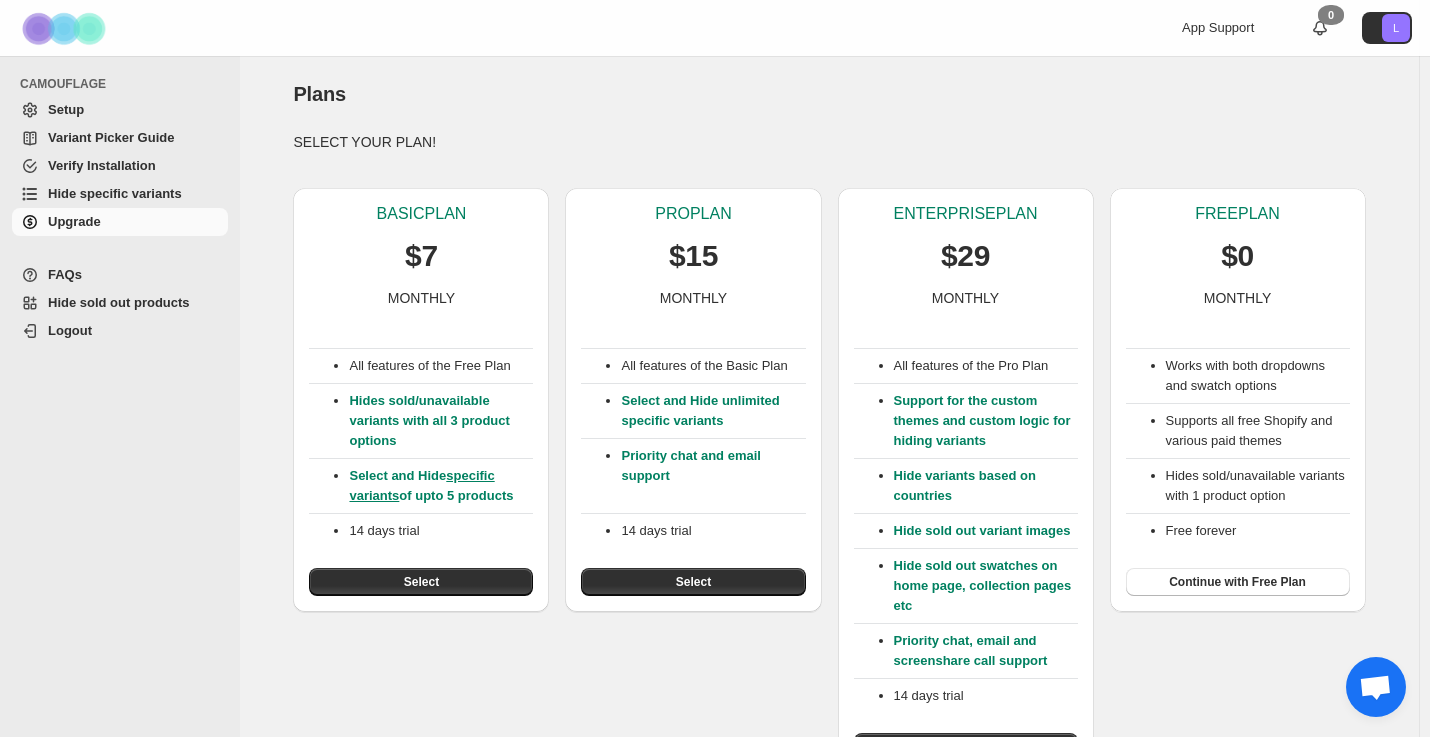click on "Hide specific variants" at bounding box center (136, 194) 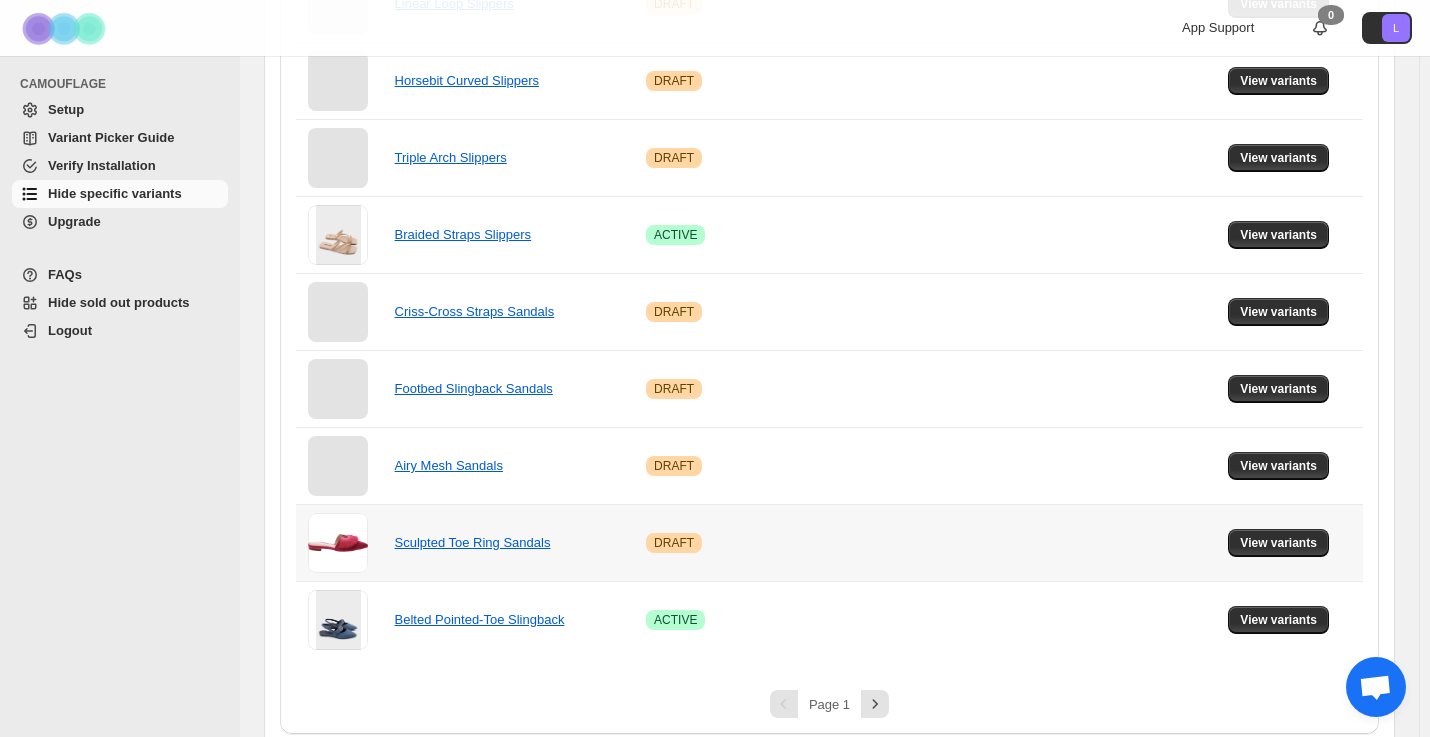 scroll, scrollTop: 1592, scrollLeft: 0, axis: vertical 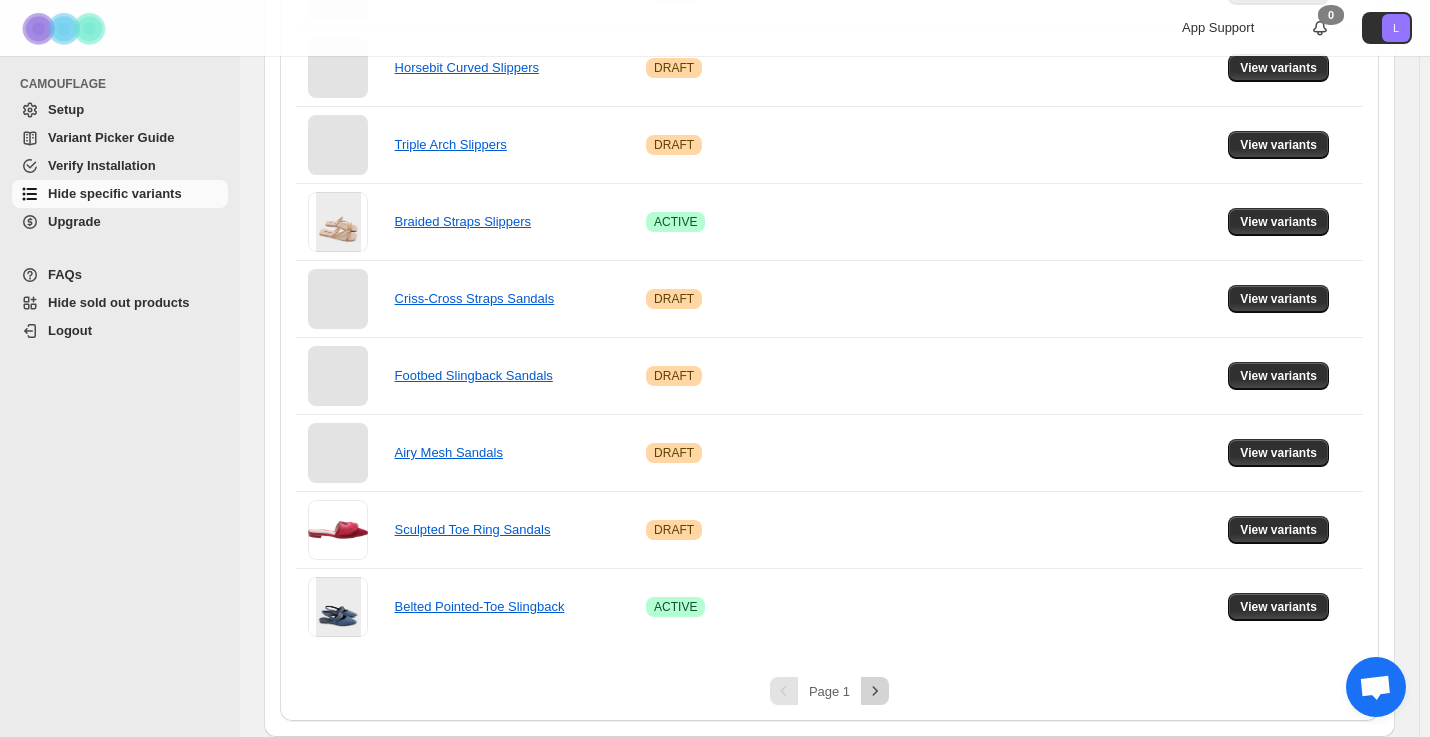 click at bounding box center (875, 691) 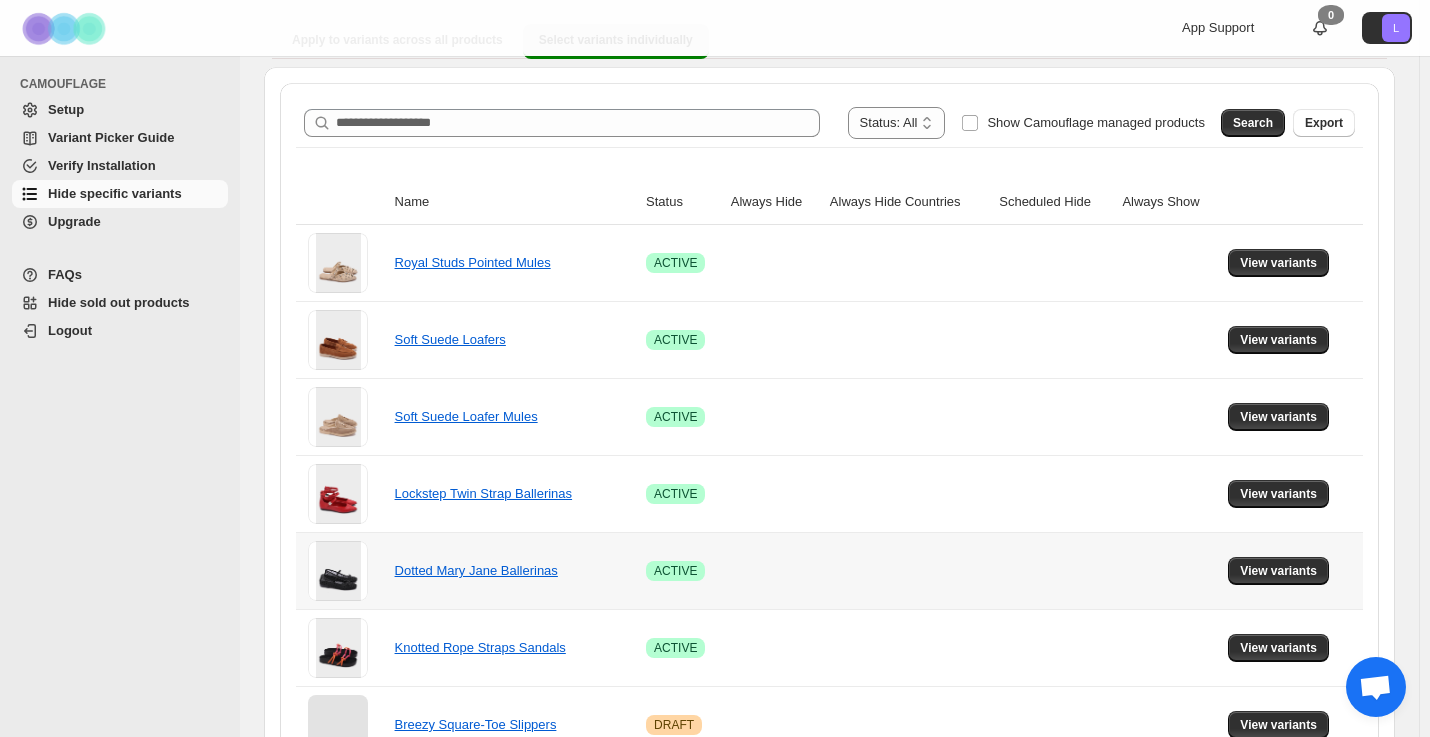 scroll, scrollTop: 468, scrollLeft: 0, axis: vertical 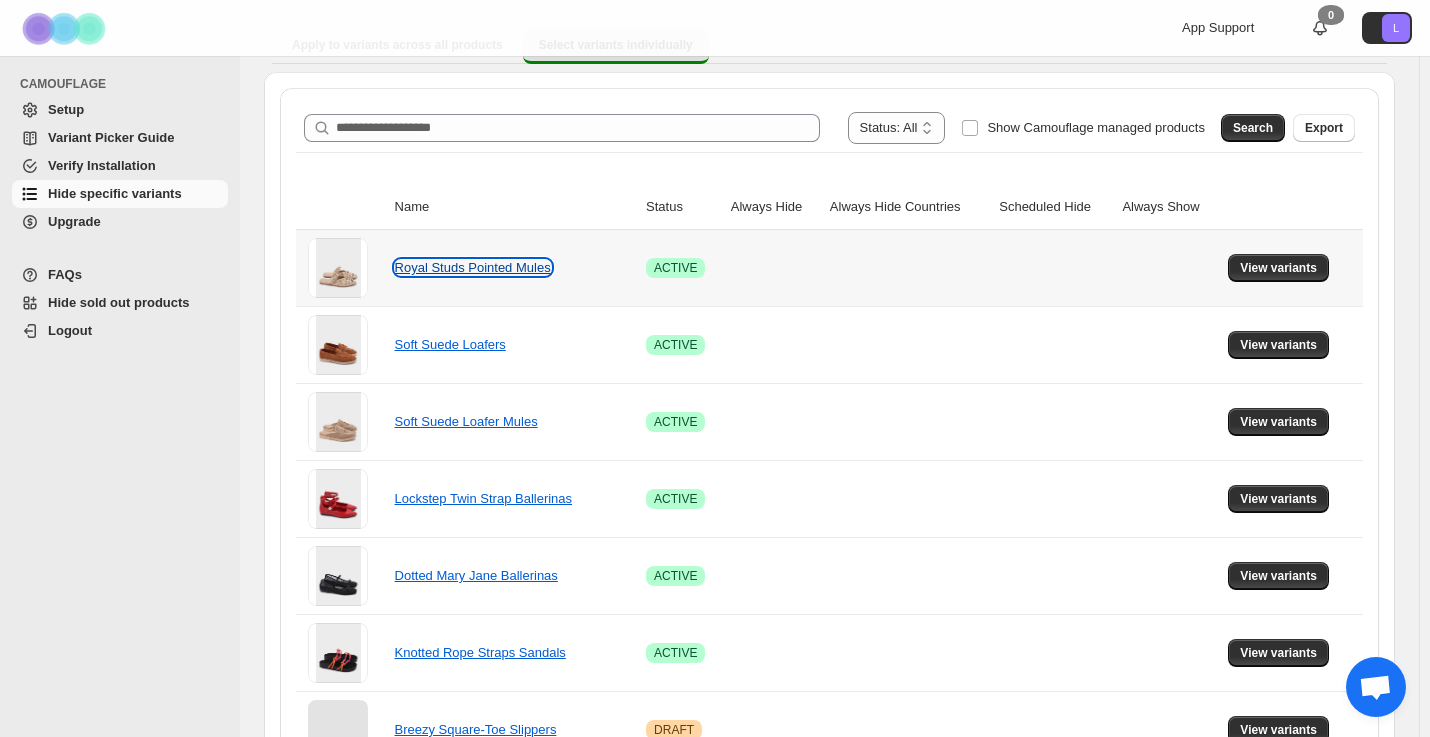 click on "Royal Studs Pointed Mules" at bounding box center (473, 267) 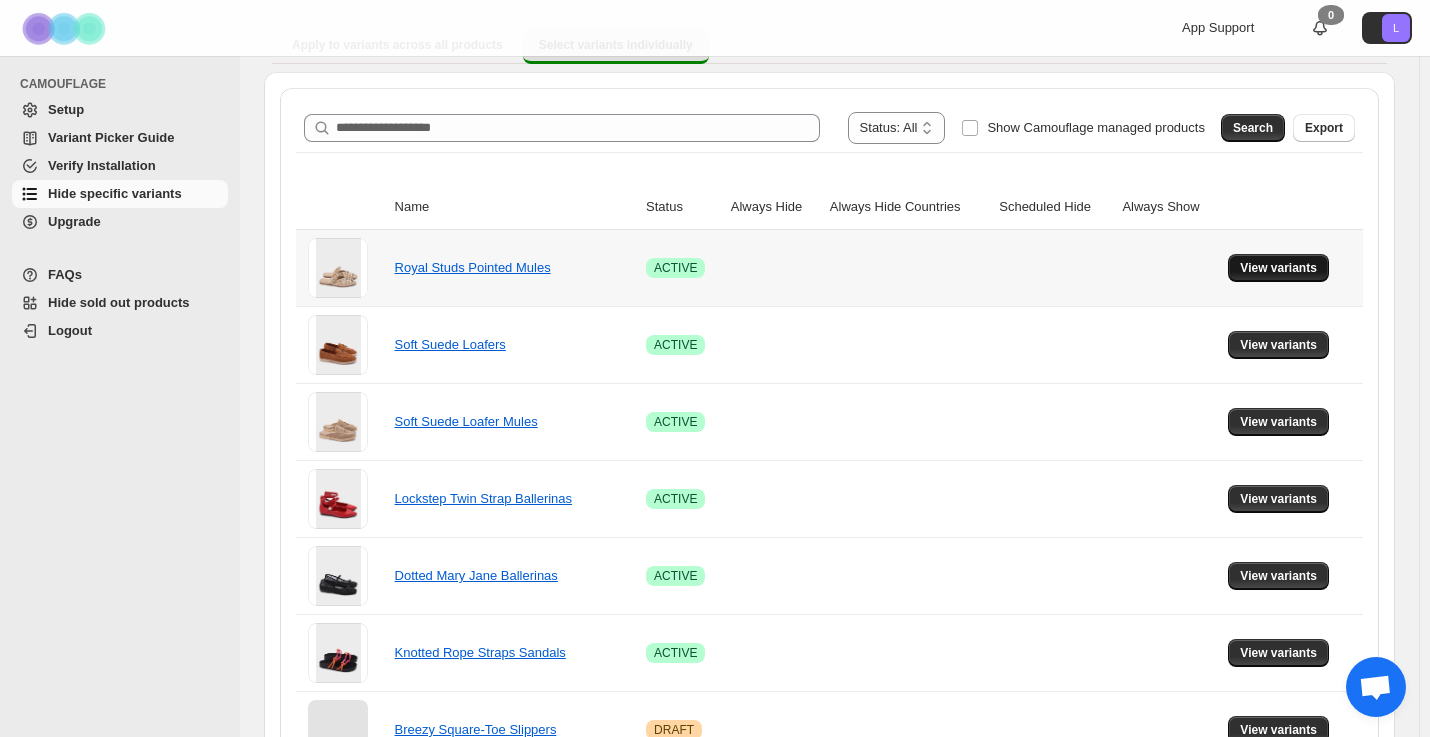click on "View variants" at bounding box center [1278, 268] 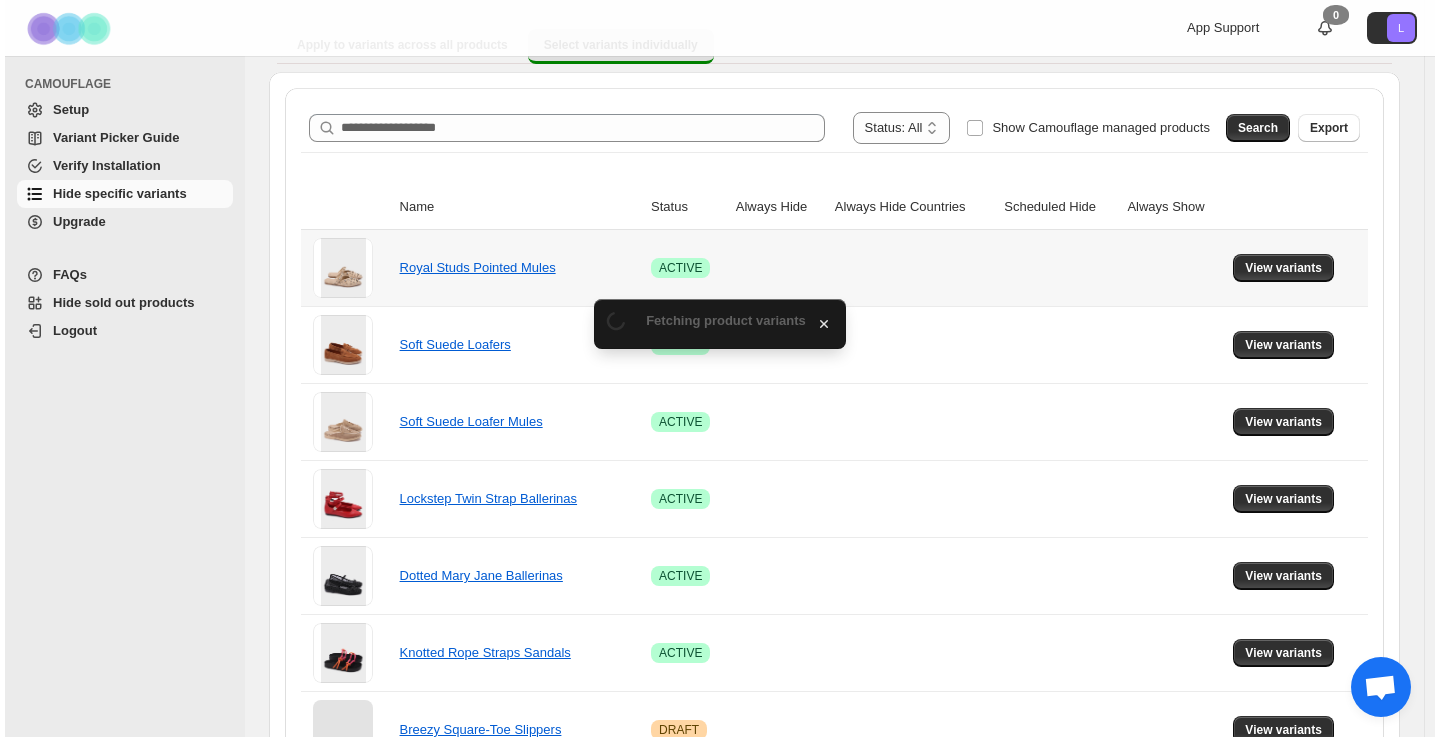 scroll, scrollTop: 0, scrollLeft: 0, axis: both 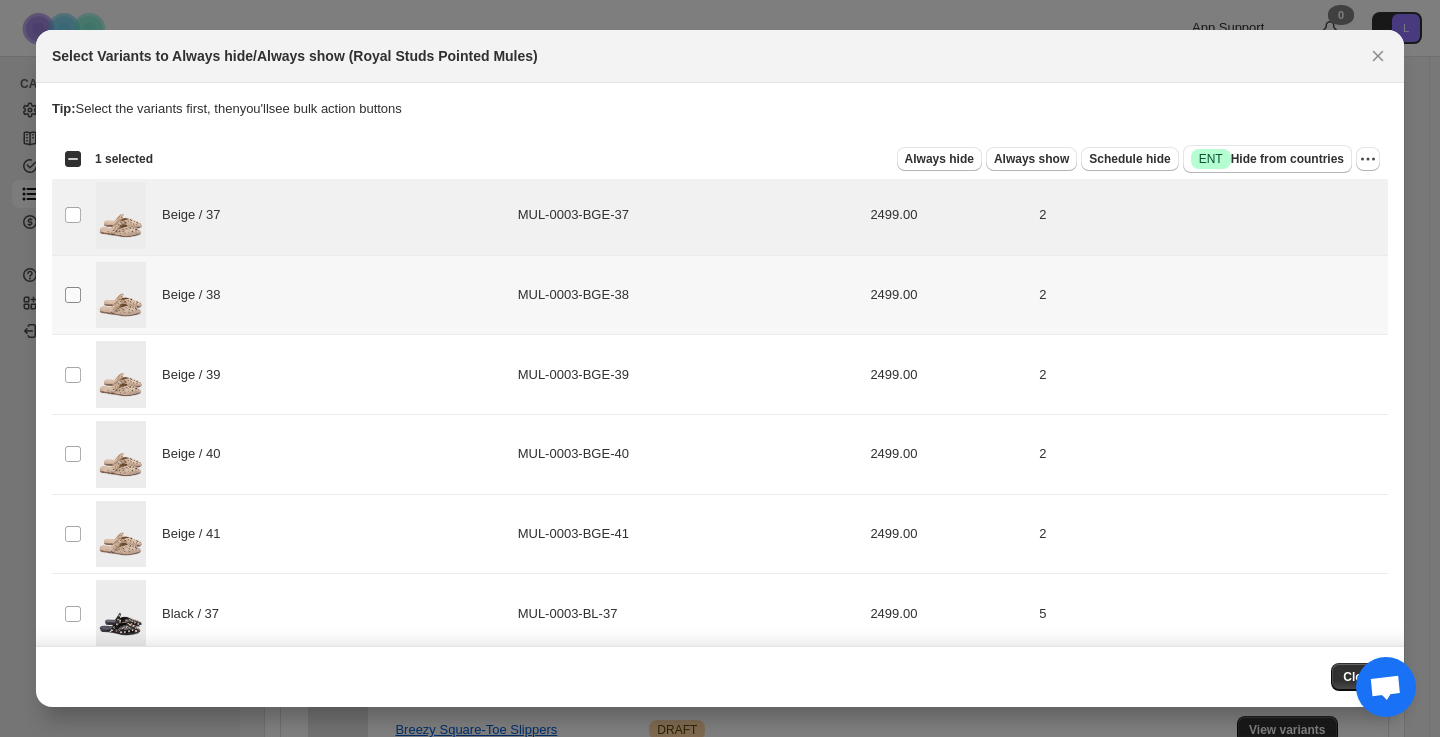 click at bounding box center [73, 295] 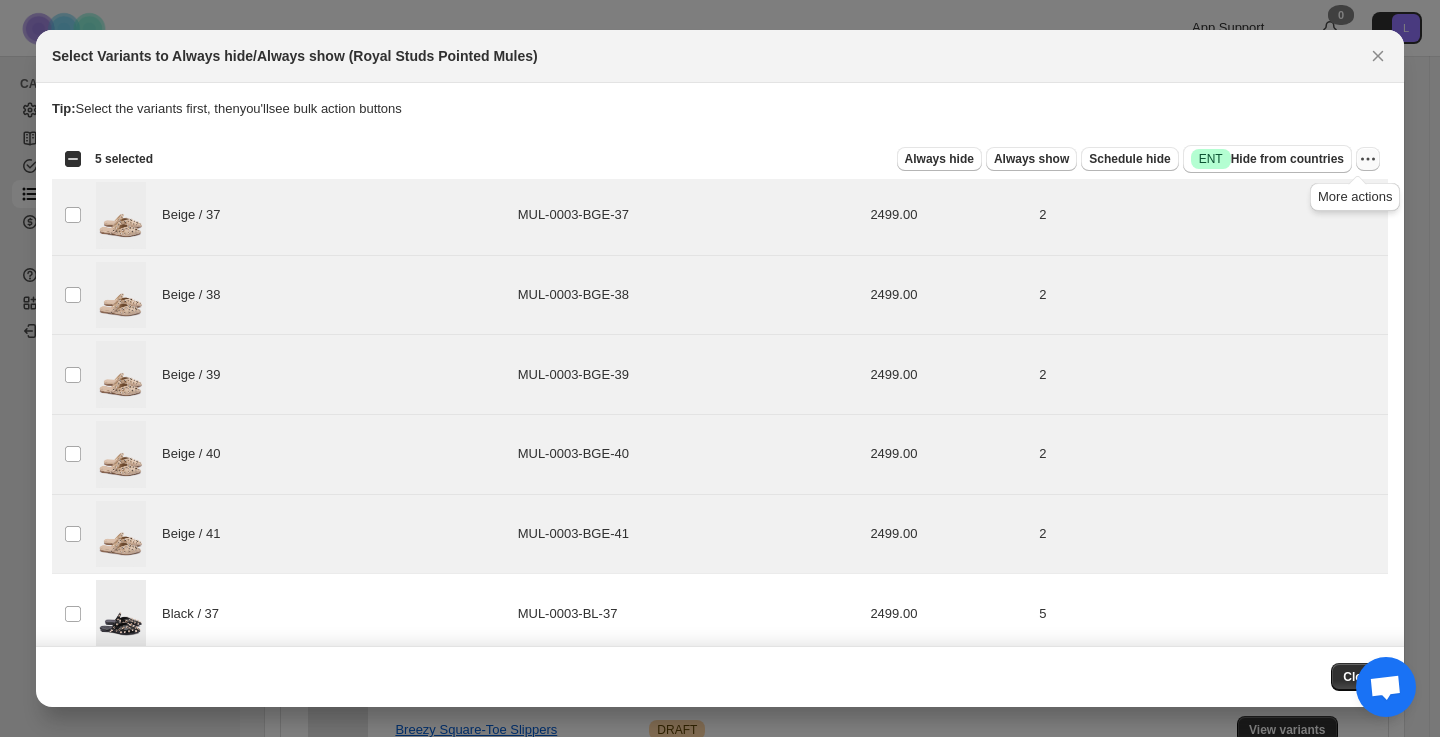 click at bounding box center (1368, 159) 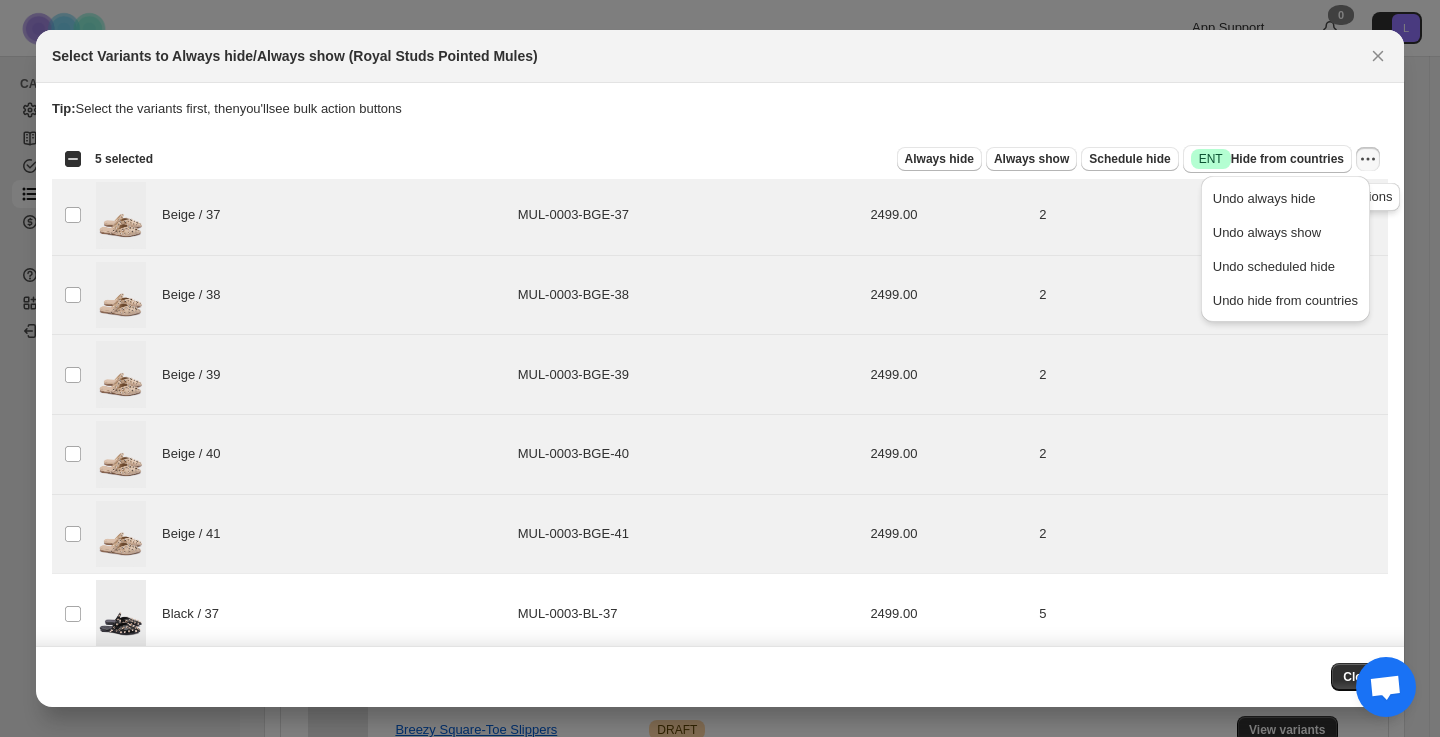 click at bounding box center (1368, 159) 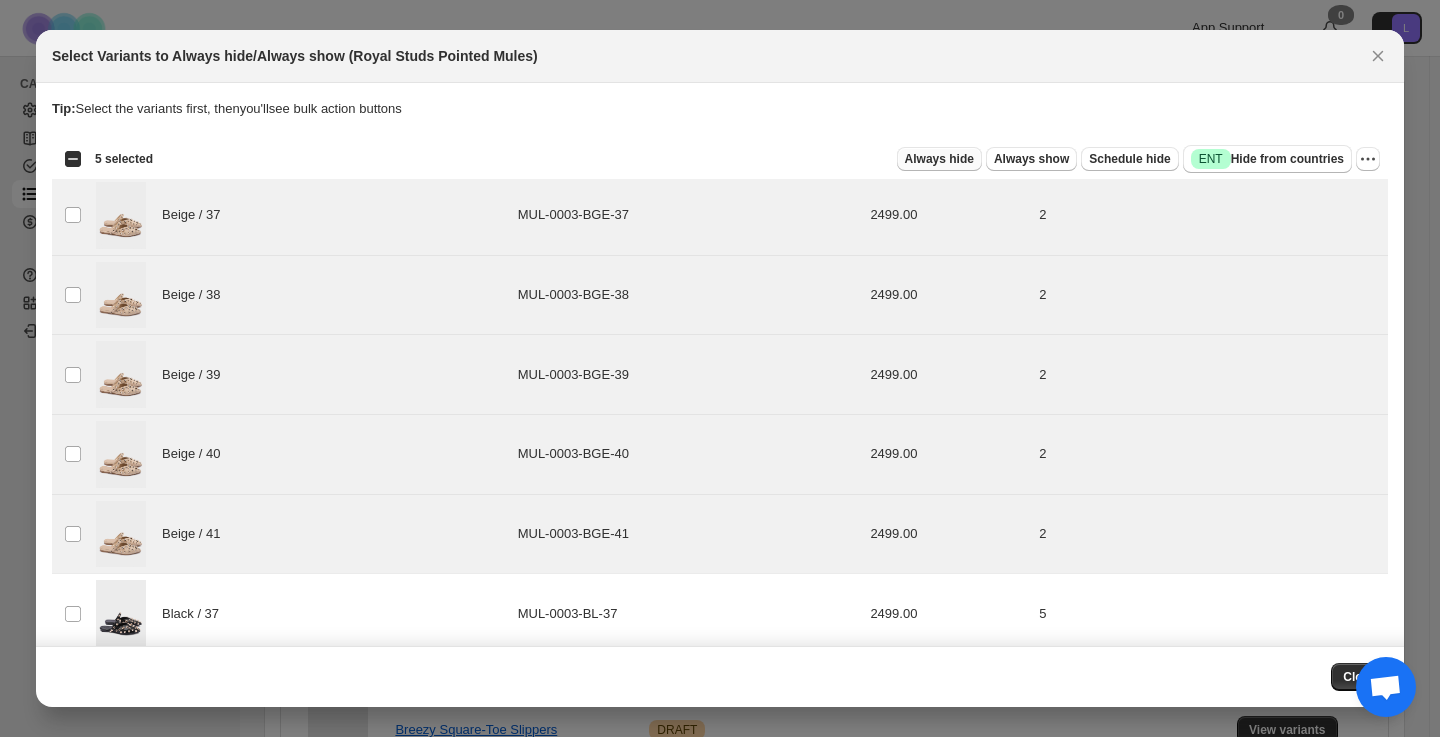 click on "Always hide" at bounding box center [939, 159] 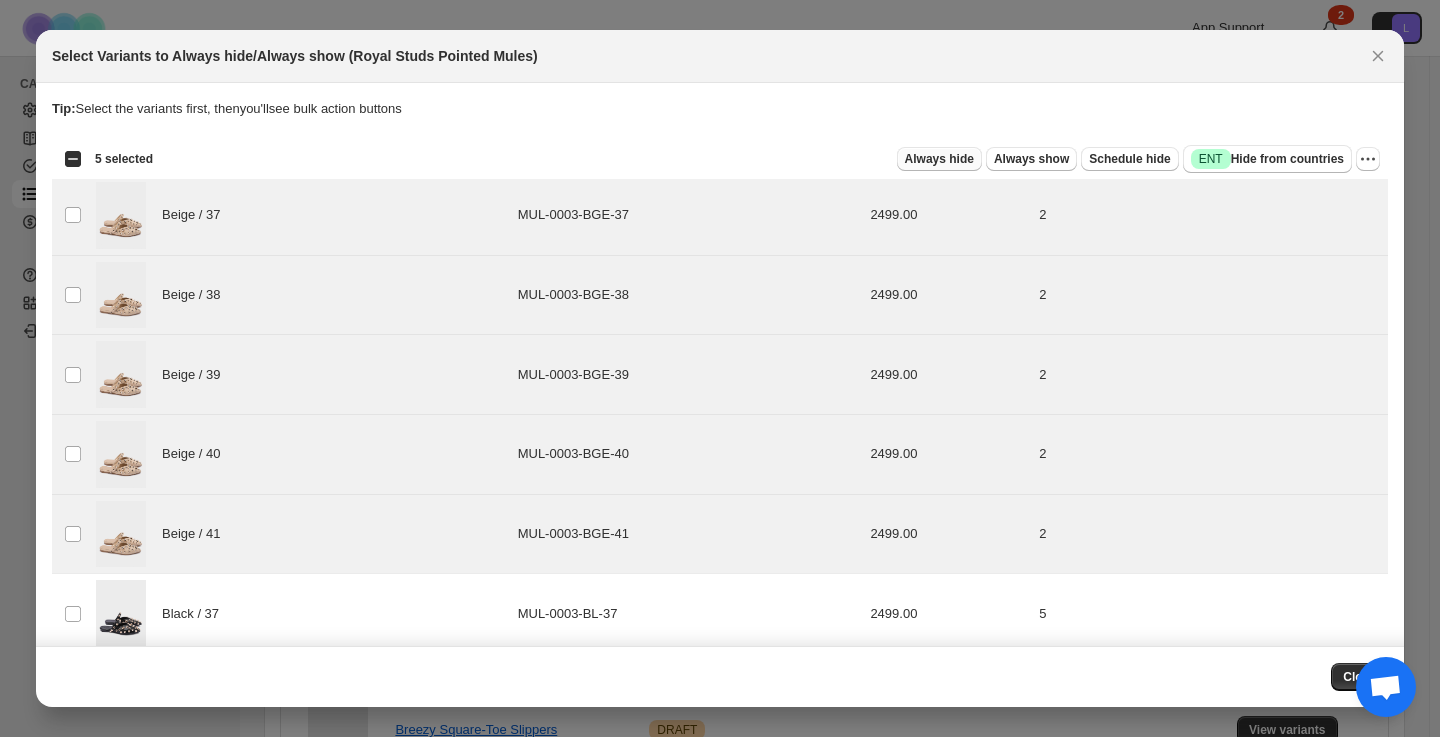 click on "Always hide" at bounding box center (939, 159) 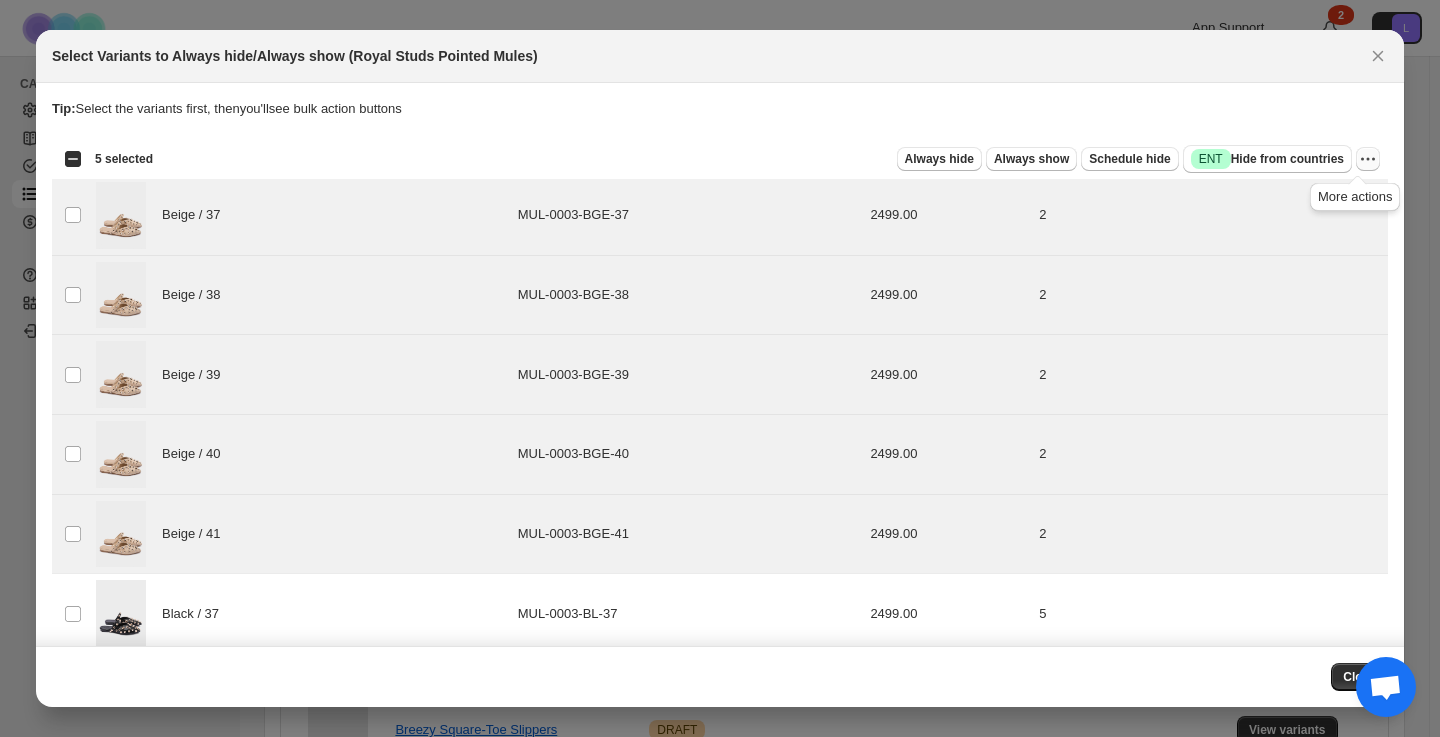 click at bounding box center [1368, 159] 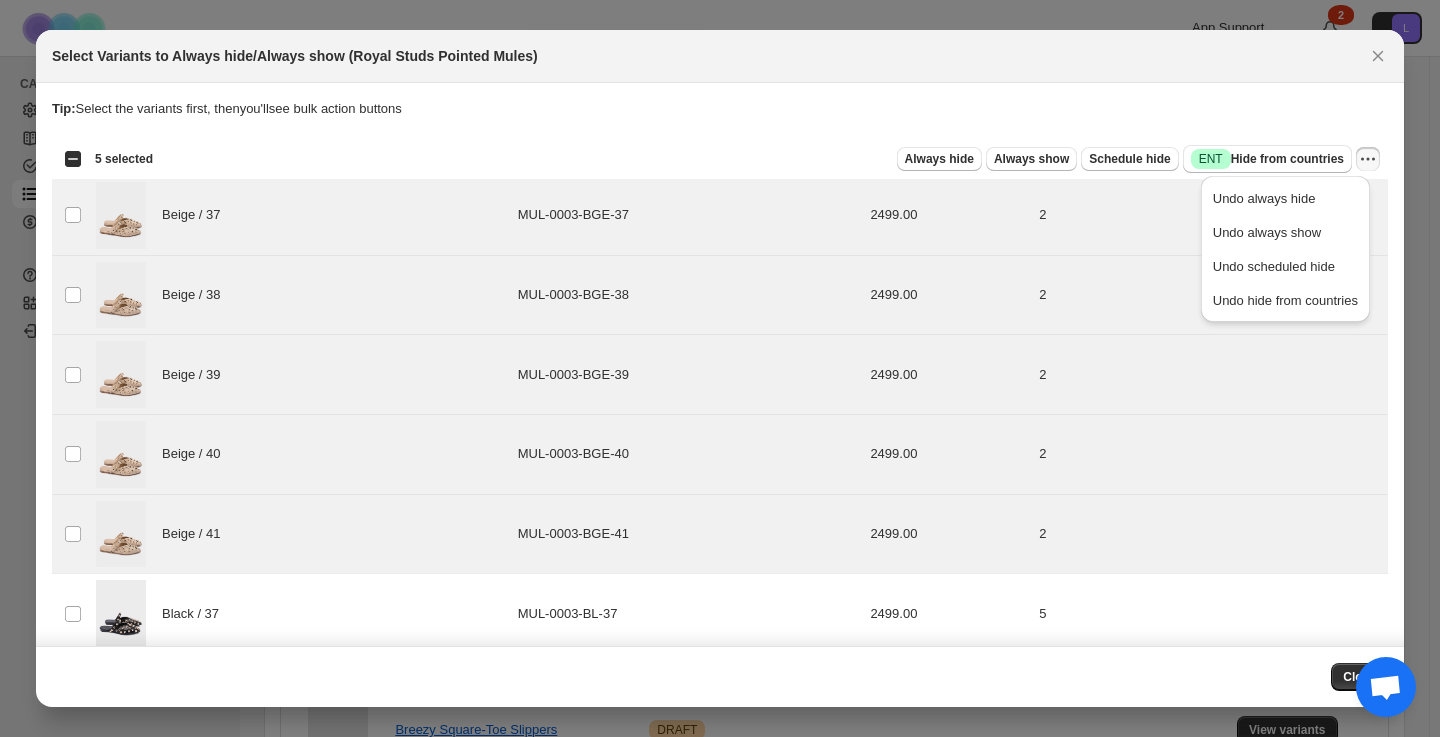 click on "Tip:  Select the variants first, then  you'll  see bulk action buttons" at bounding box center (720, 119) 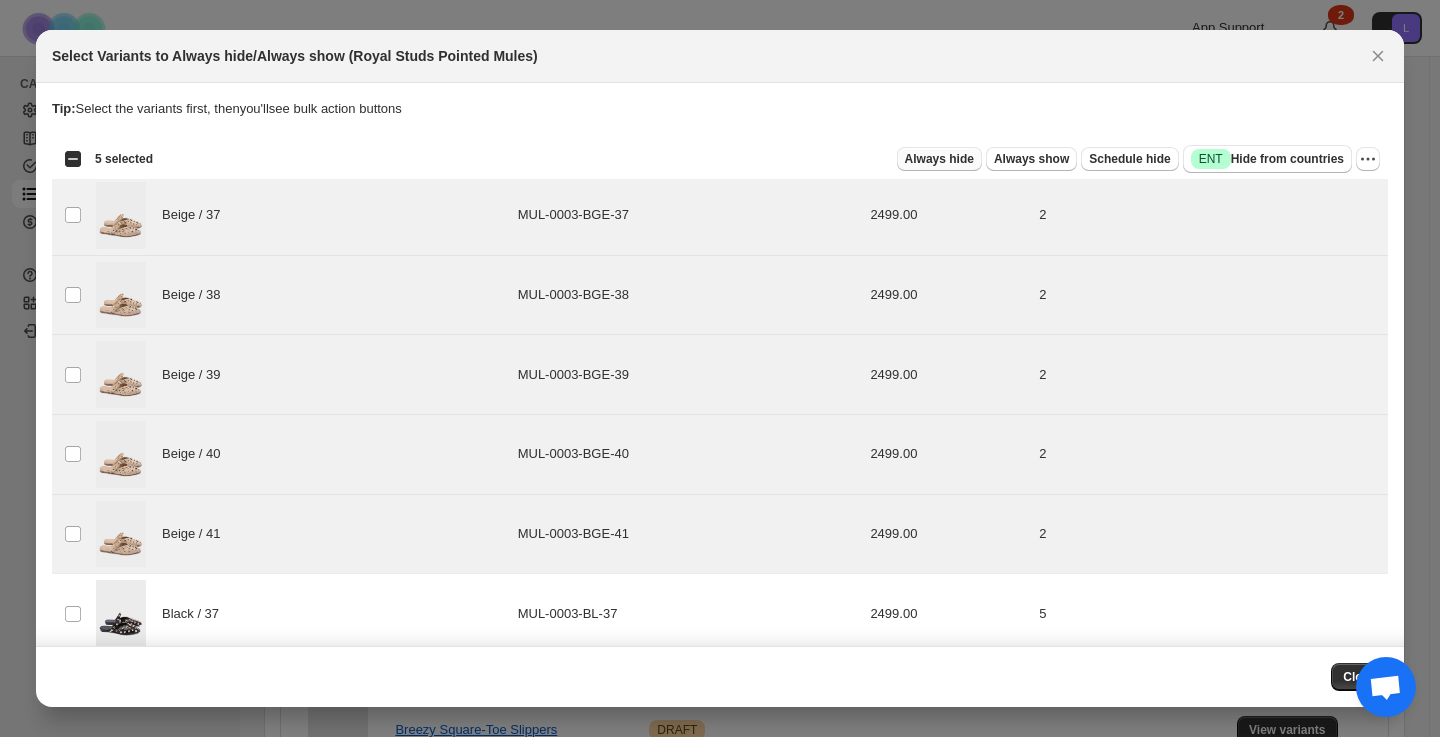 click on "Always hide" at bounding box center [939, 159] 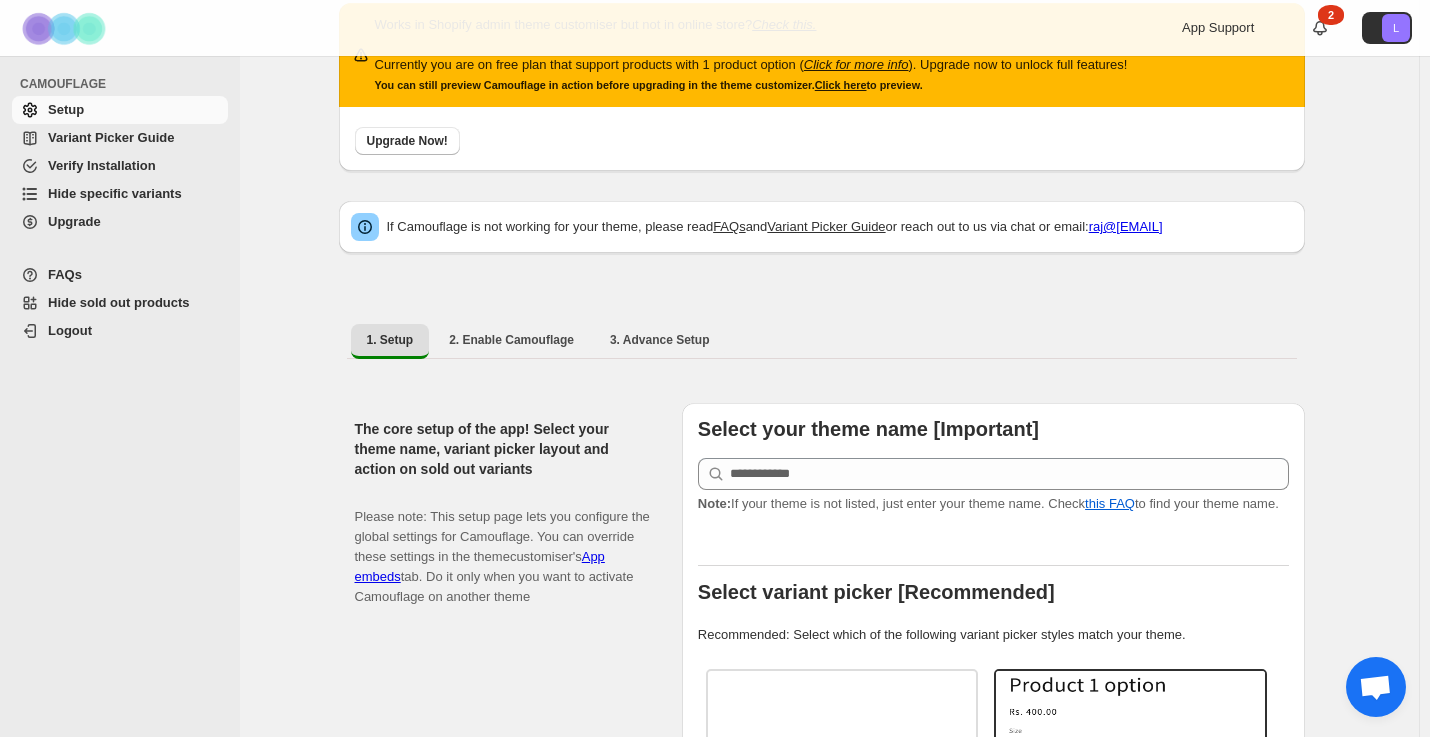 scroll, scrollTop: 100, scrollLeft: 0, axis: vertical 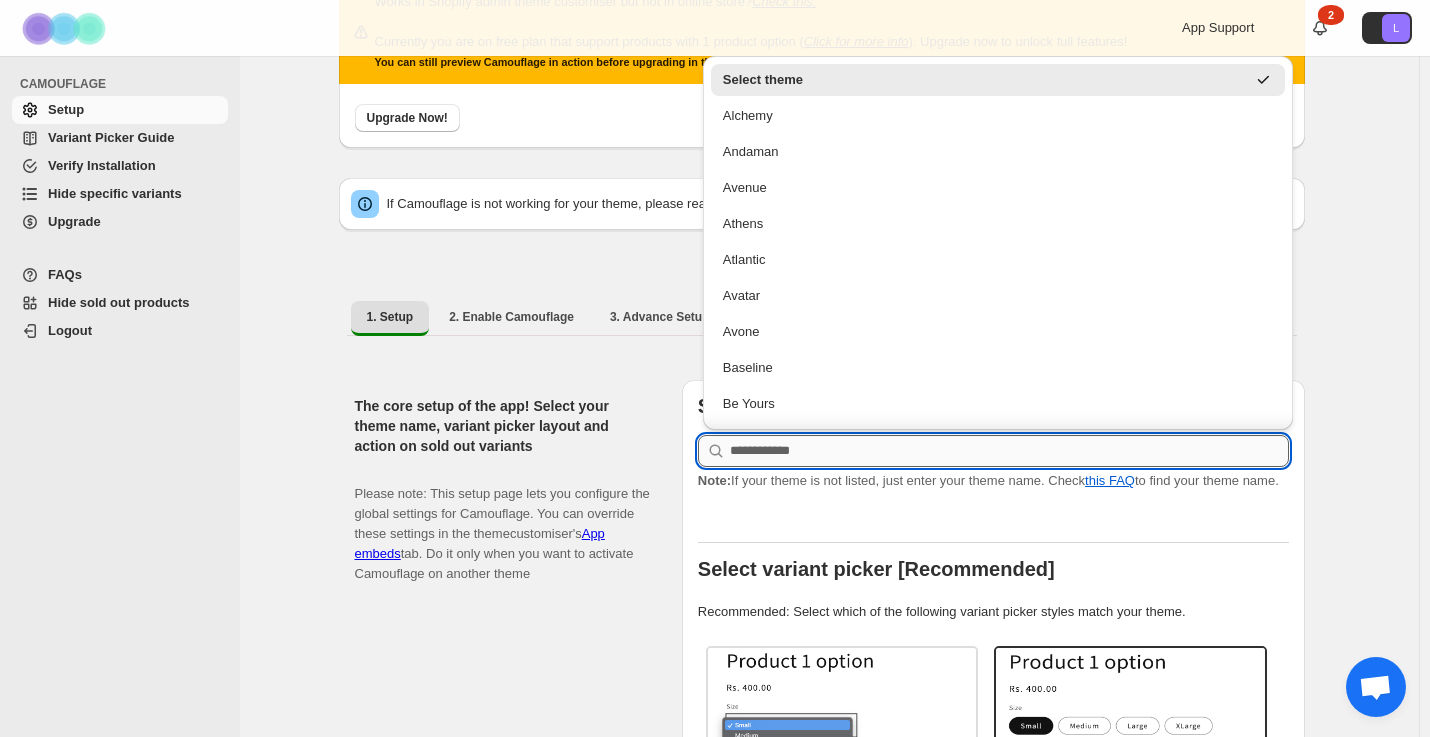 click at bounding box center (1009, 451) 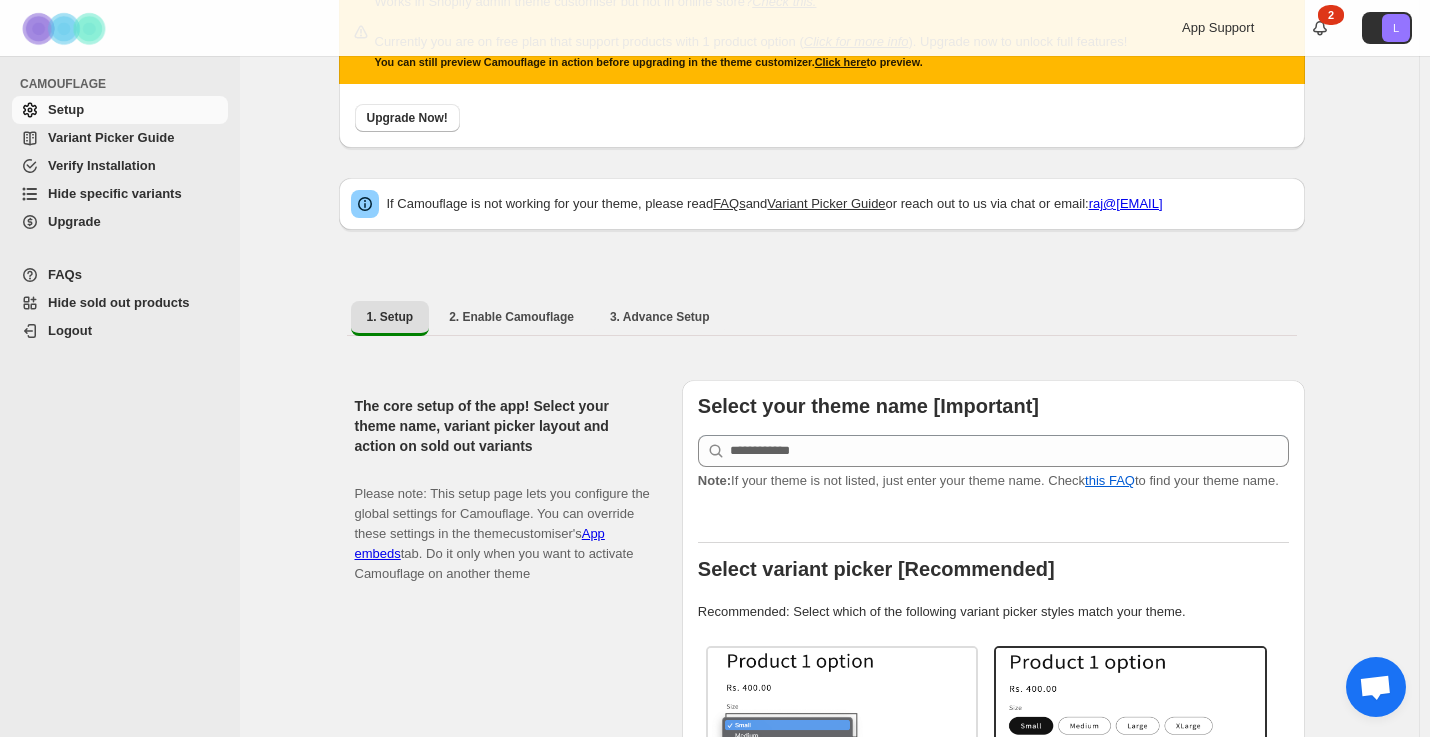 click on "The core setup of the app! Select your theme name, variant picker layout and action on sold out variants" at bounding box center [502, 426] 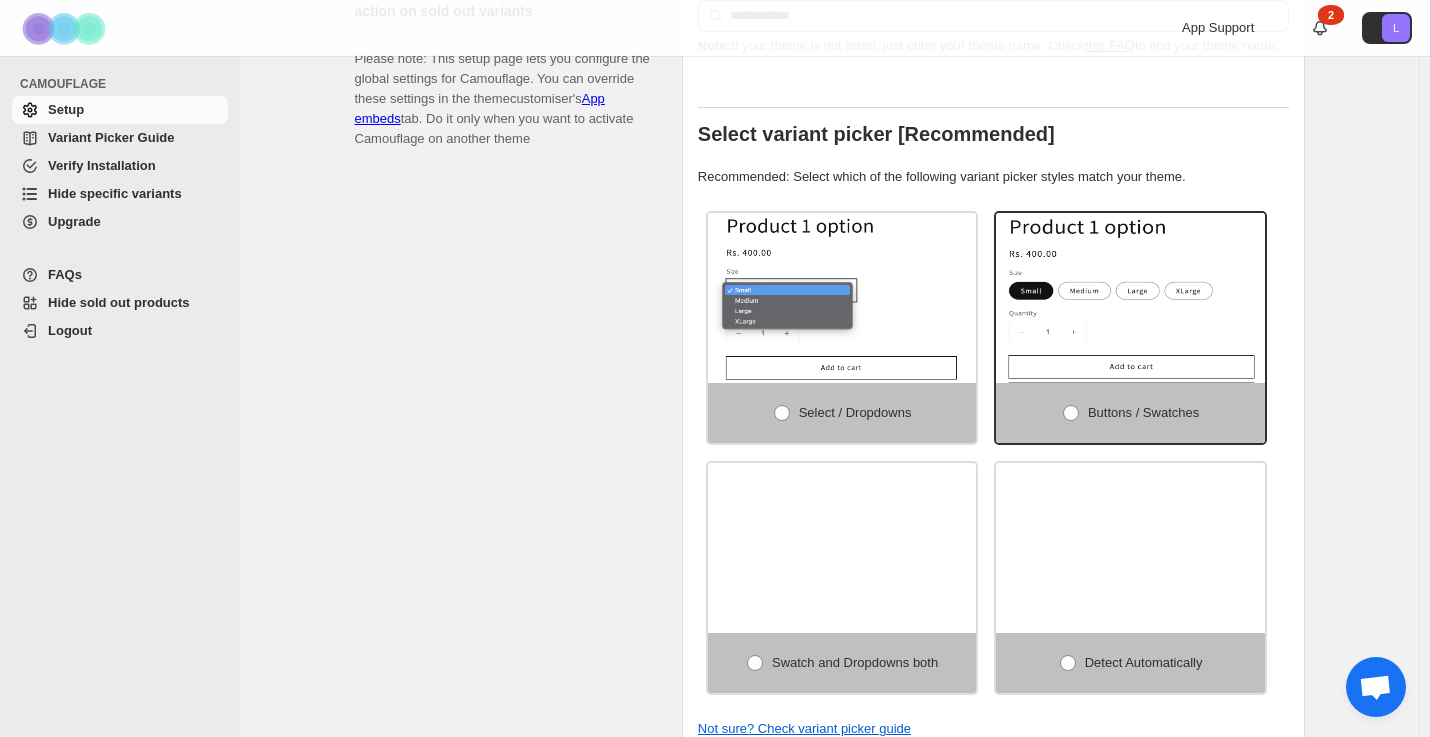 scroll, scrollTop: 600, scrollLeft: 0, axis: vertical 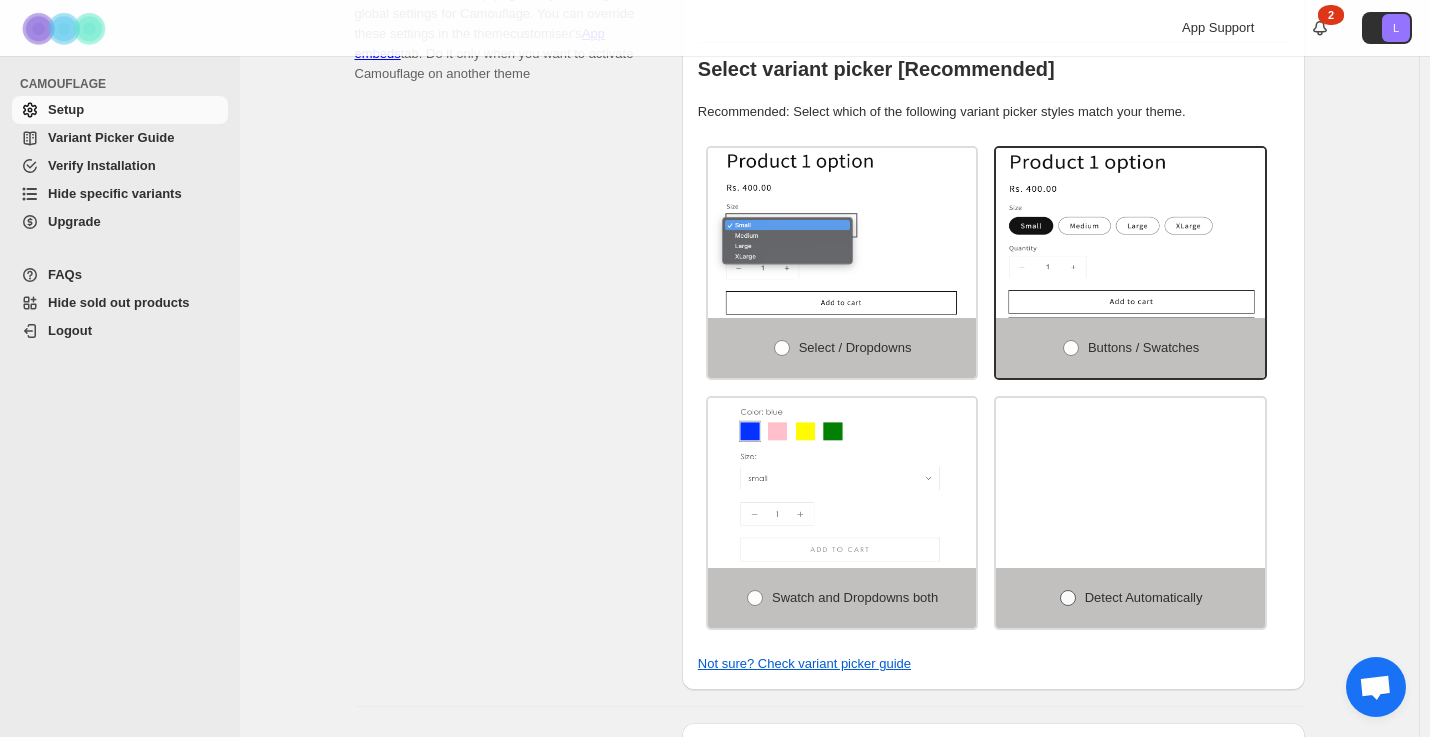click at bounding box center (1068, 598) 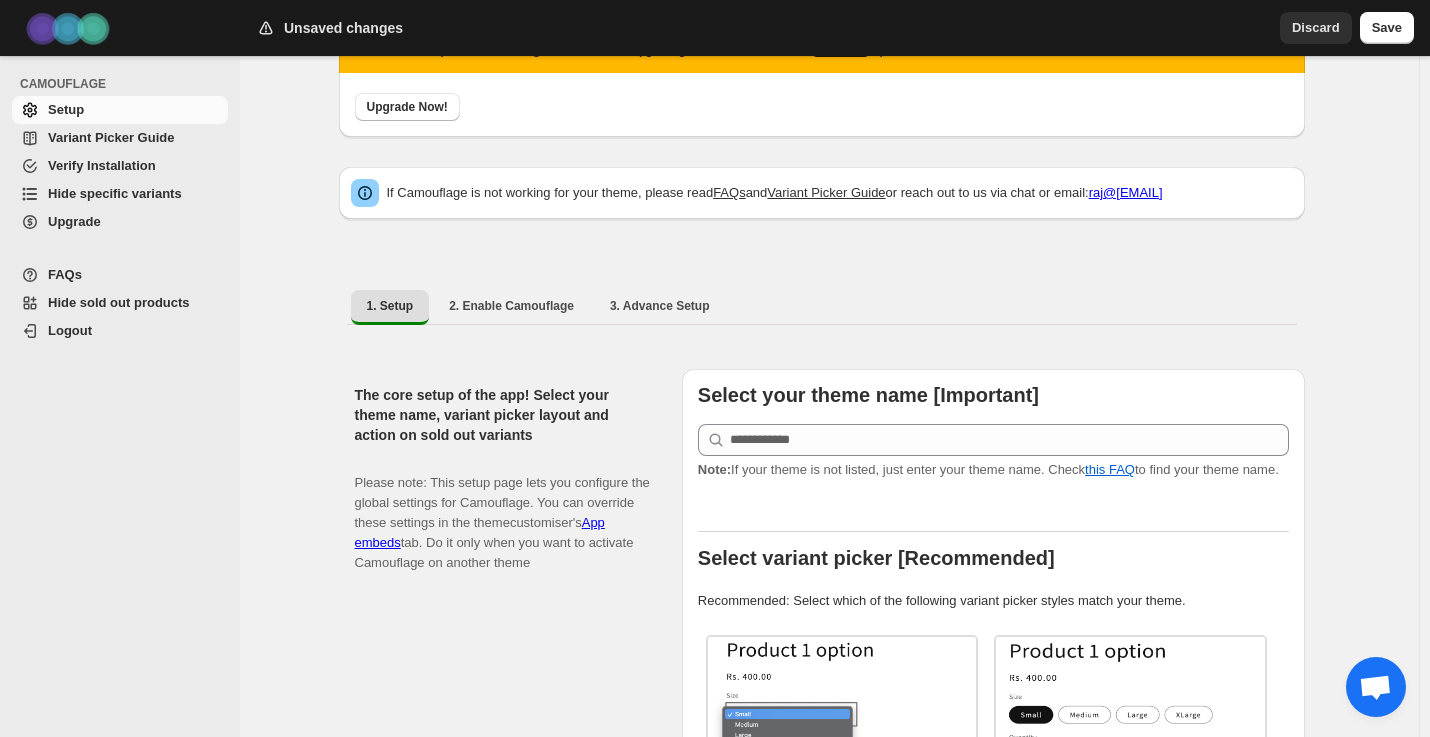 scroll, scrollTop: 0, scrollLeft: 0, axis: both 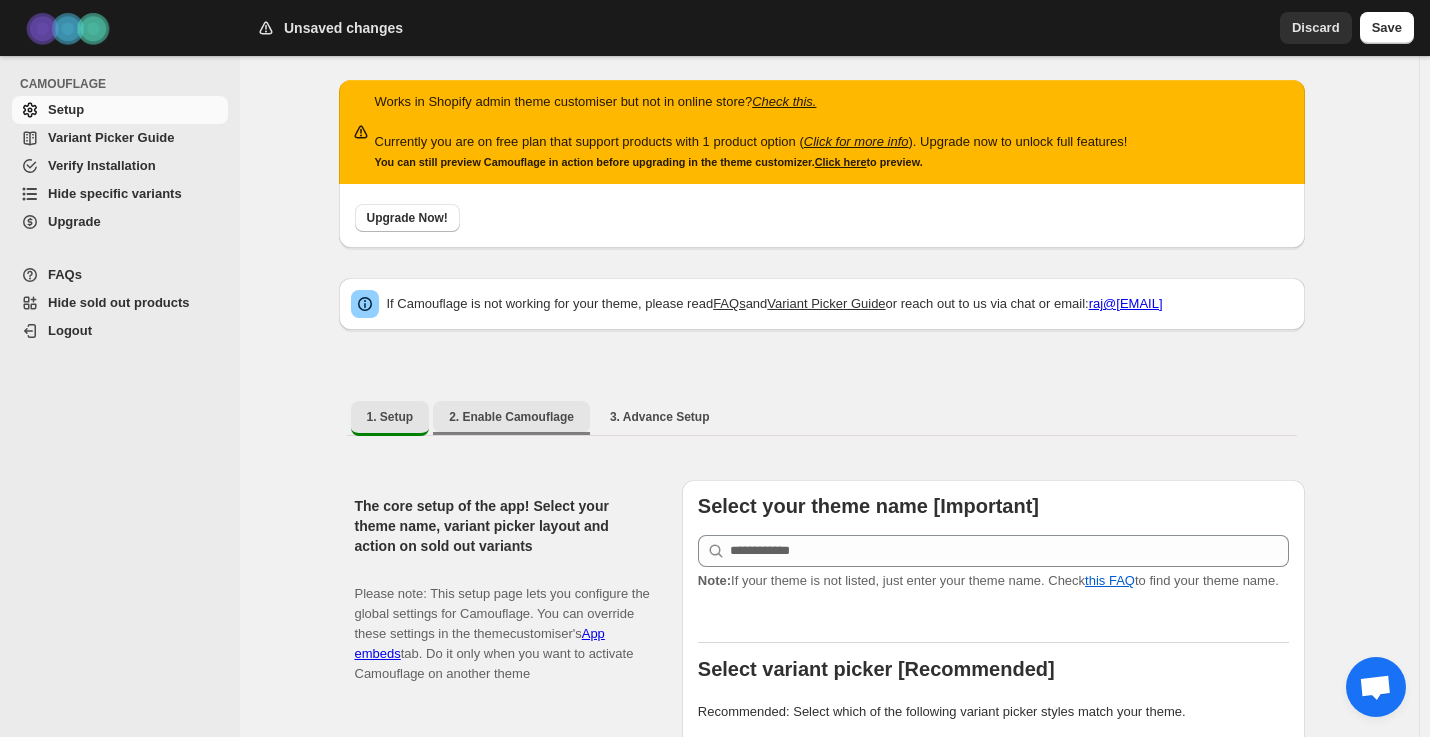 click on "2. Enable Camouflage" at bounding box center (511, 417) 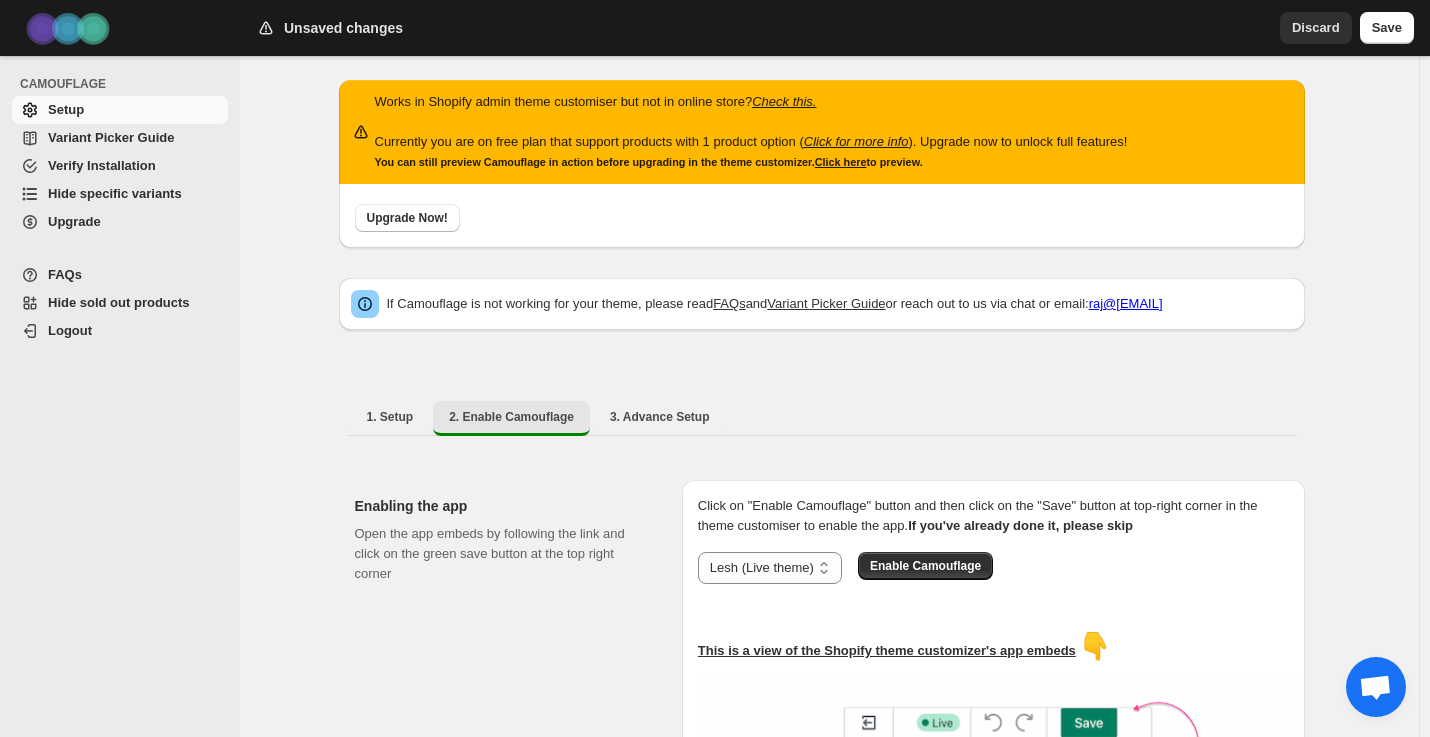 scroll, scrollTop: 200, scrollLeft: 0, axis: vertical 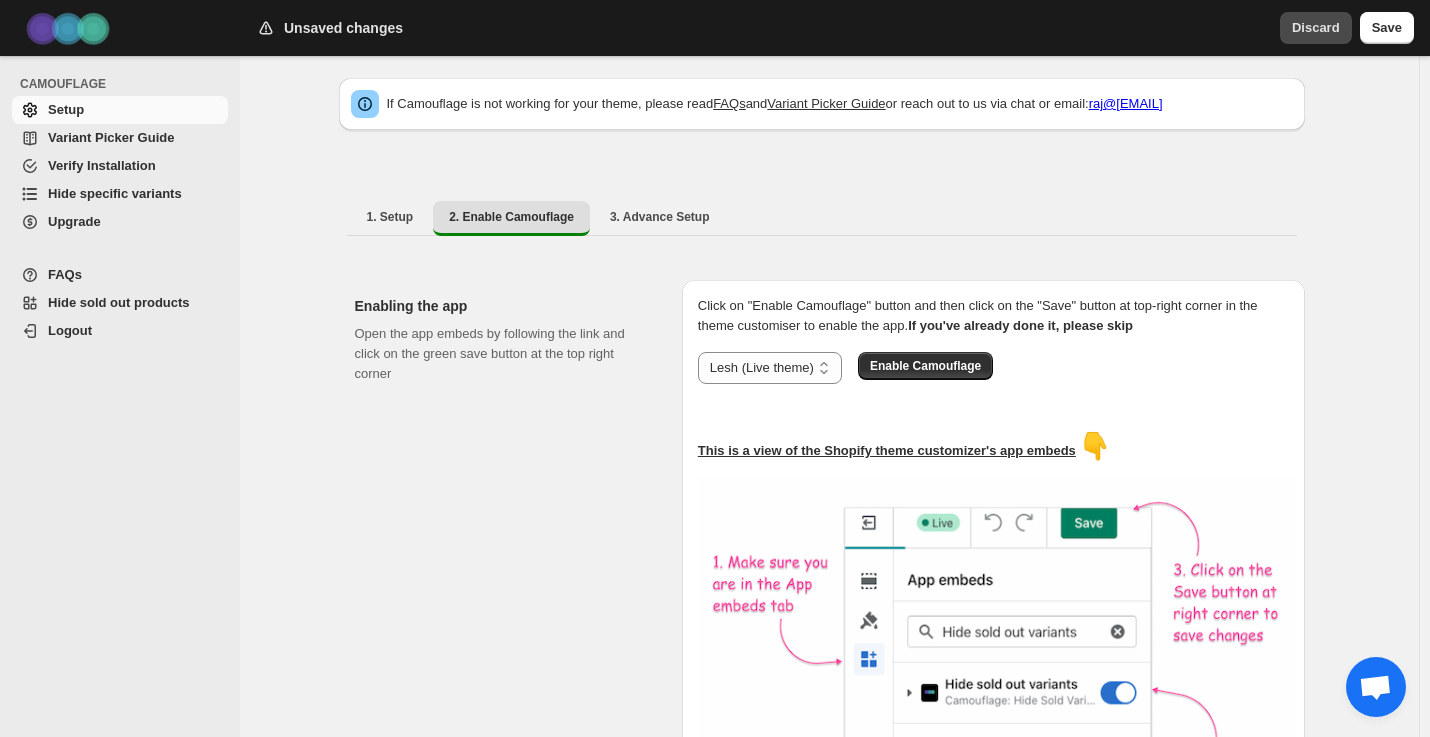click on "Discard" at bounding box center [1316, 28] 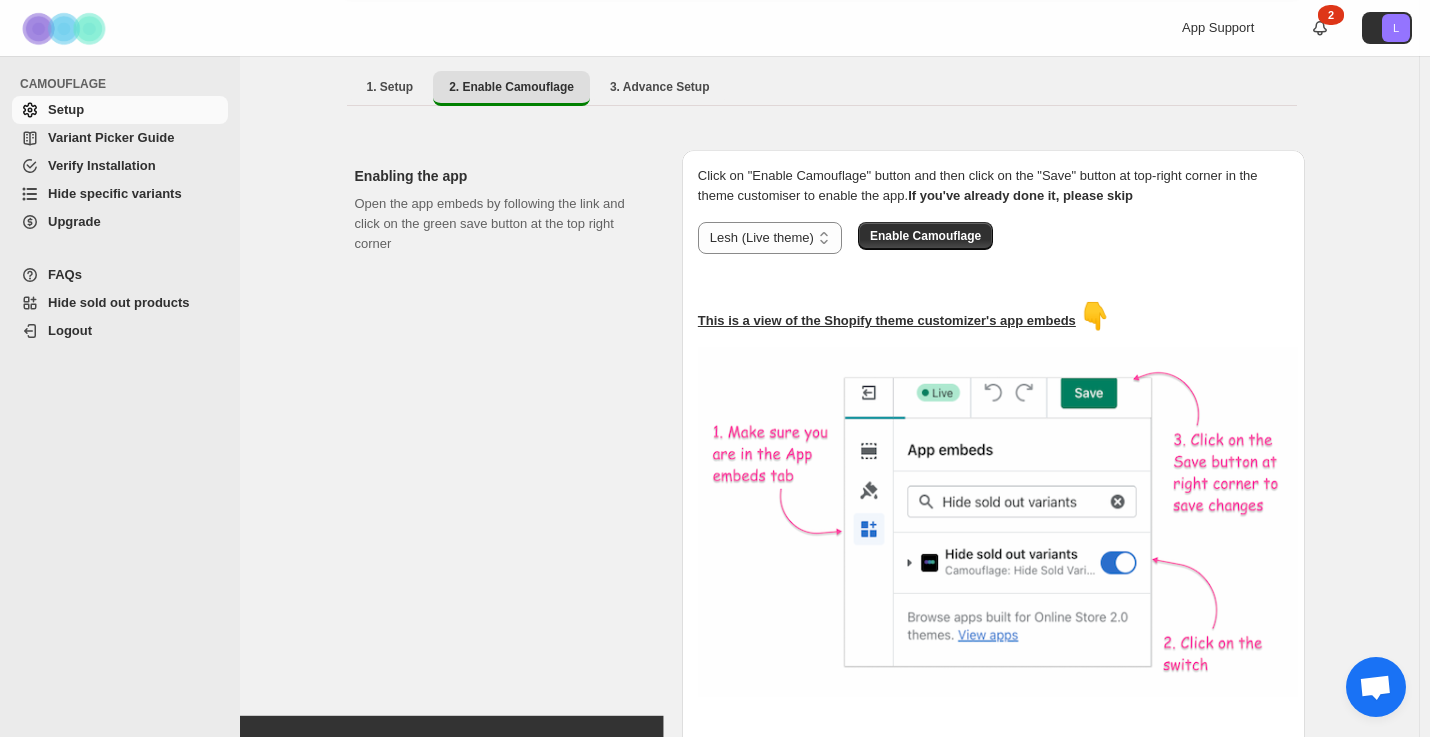 scroll, scrollTop: 200, scrollLeft: 0, axis: vertical 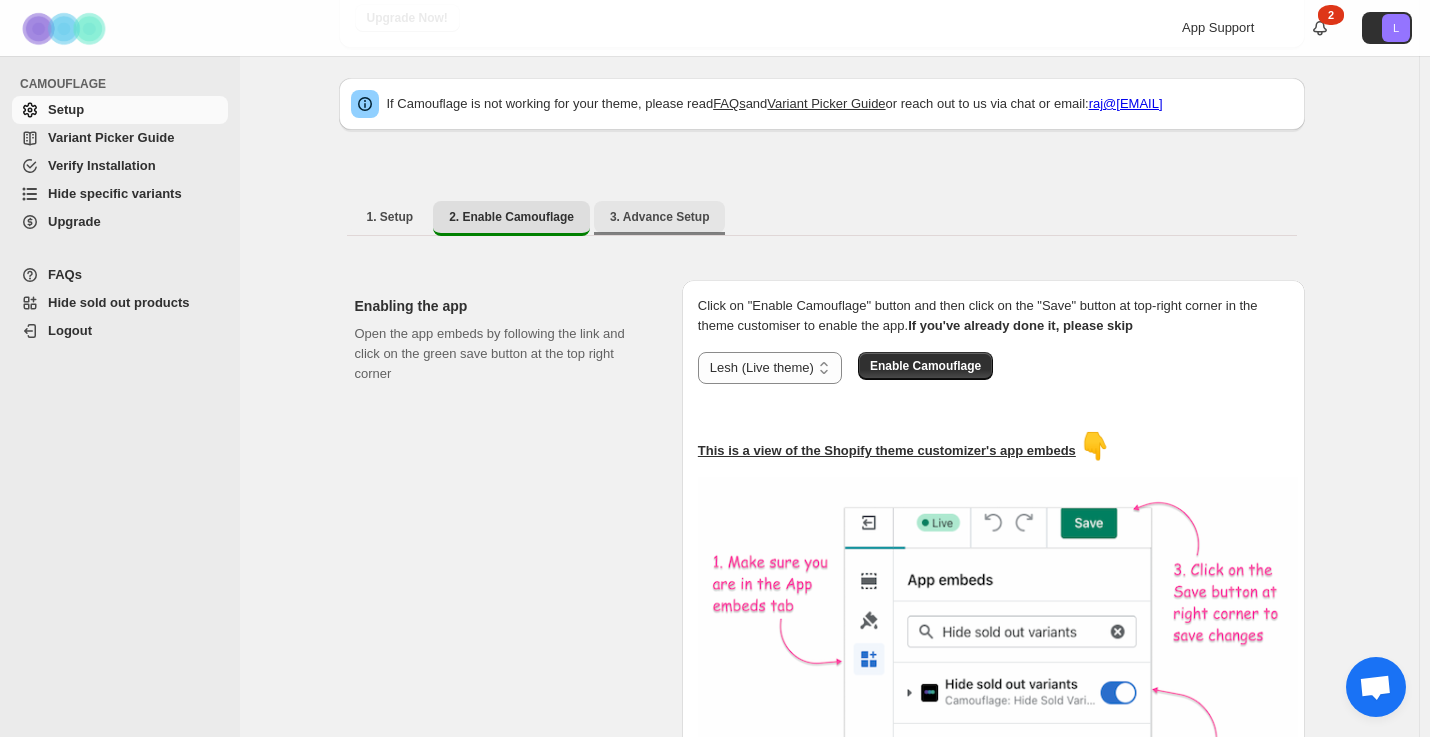 click on "3. Advance Setup" at bounding box center (660, 217) 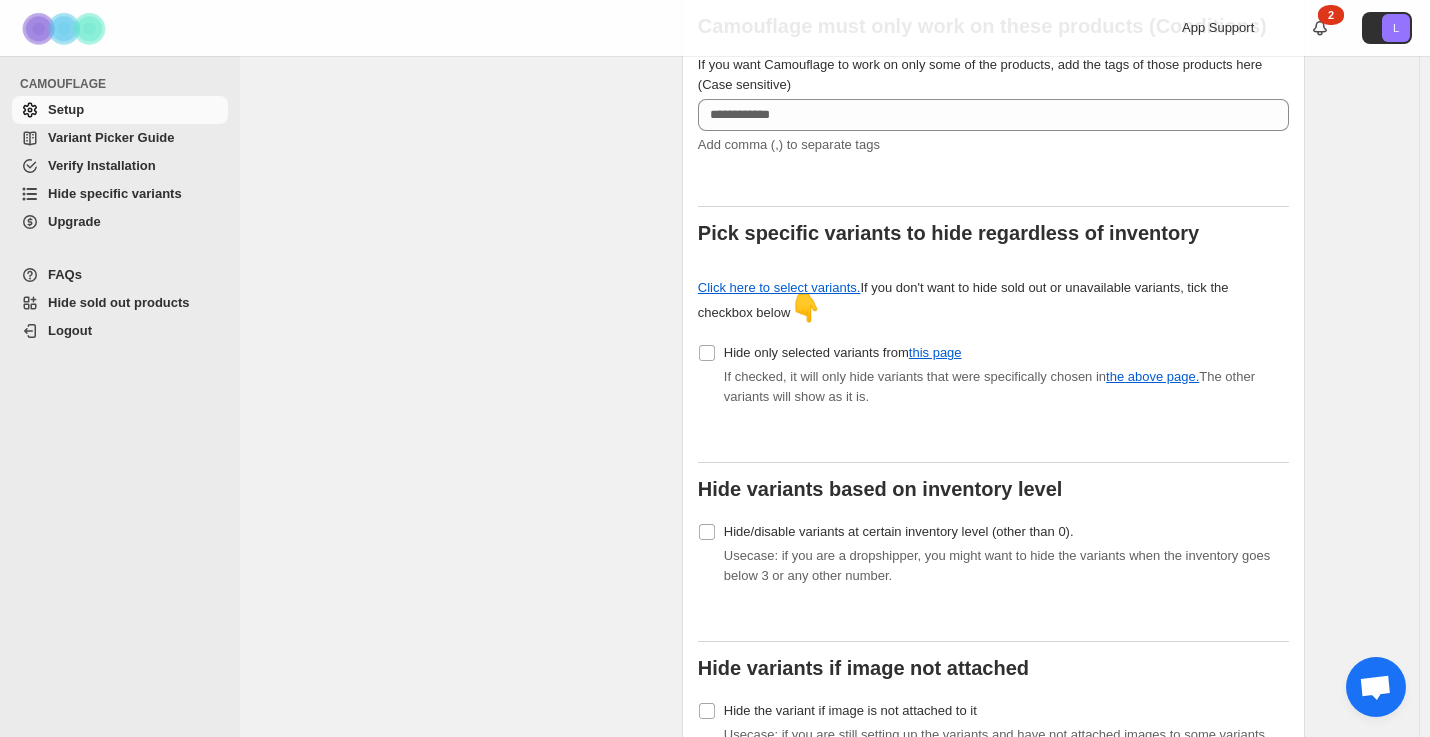scroll, scrollTop: 700, scrollLeft: 0, axis: vertical 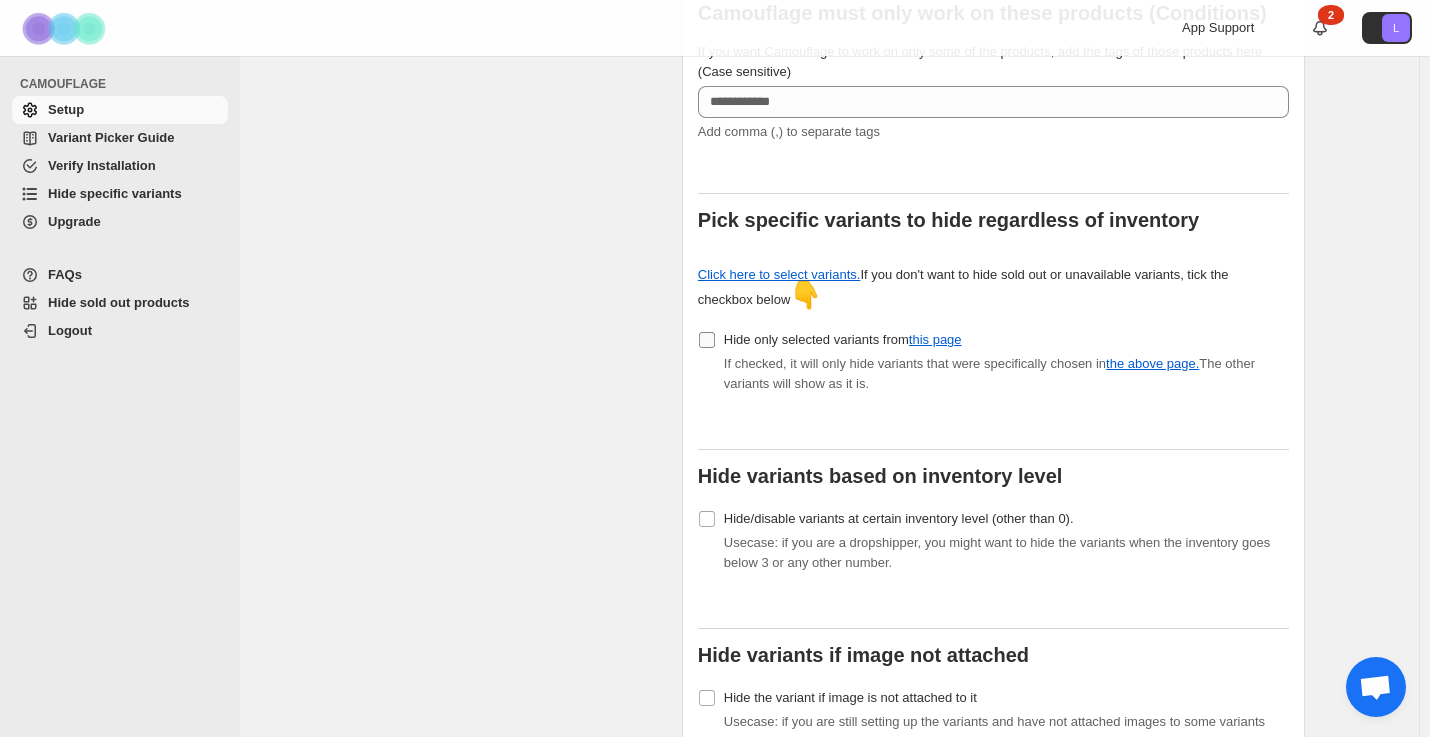 click on "Hide only selected variants from  this page" at bounding box center (843, 339) 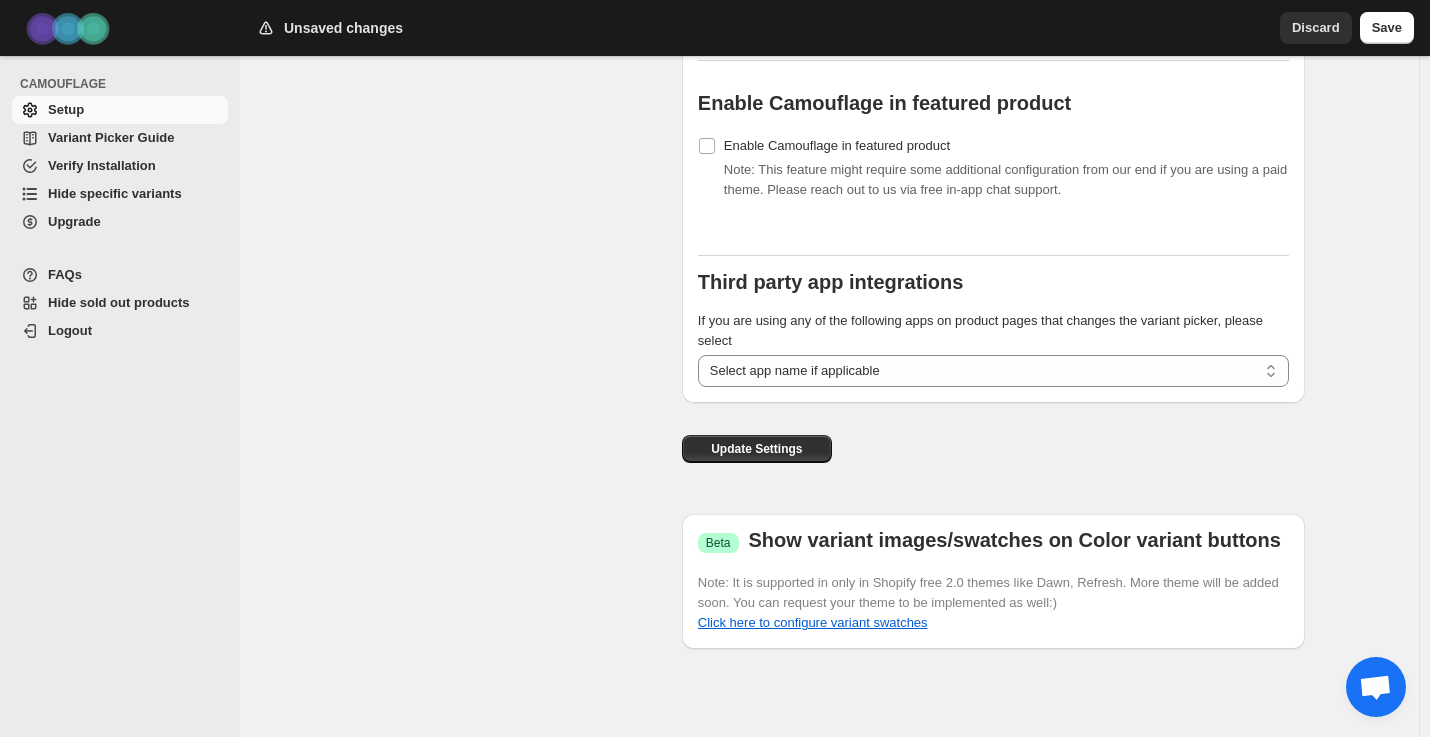 scroll, scrollTop: 2406, scrollLeft: 0, axis: vertical 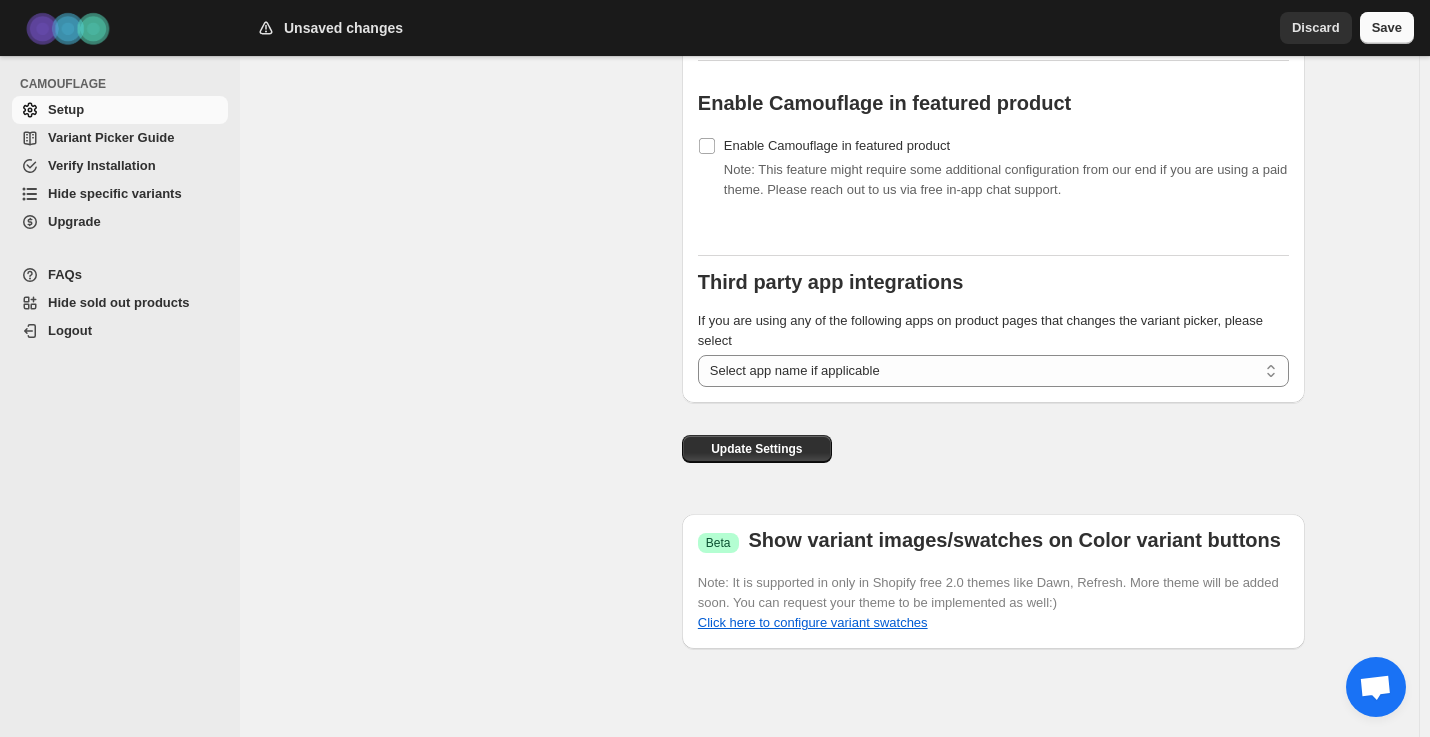 click on "Save" at bounding box center (1387, 28) 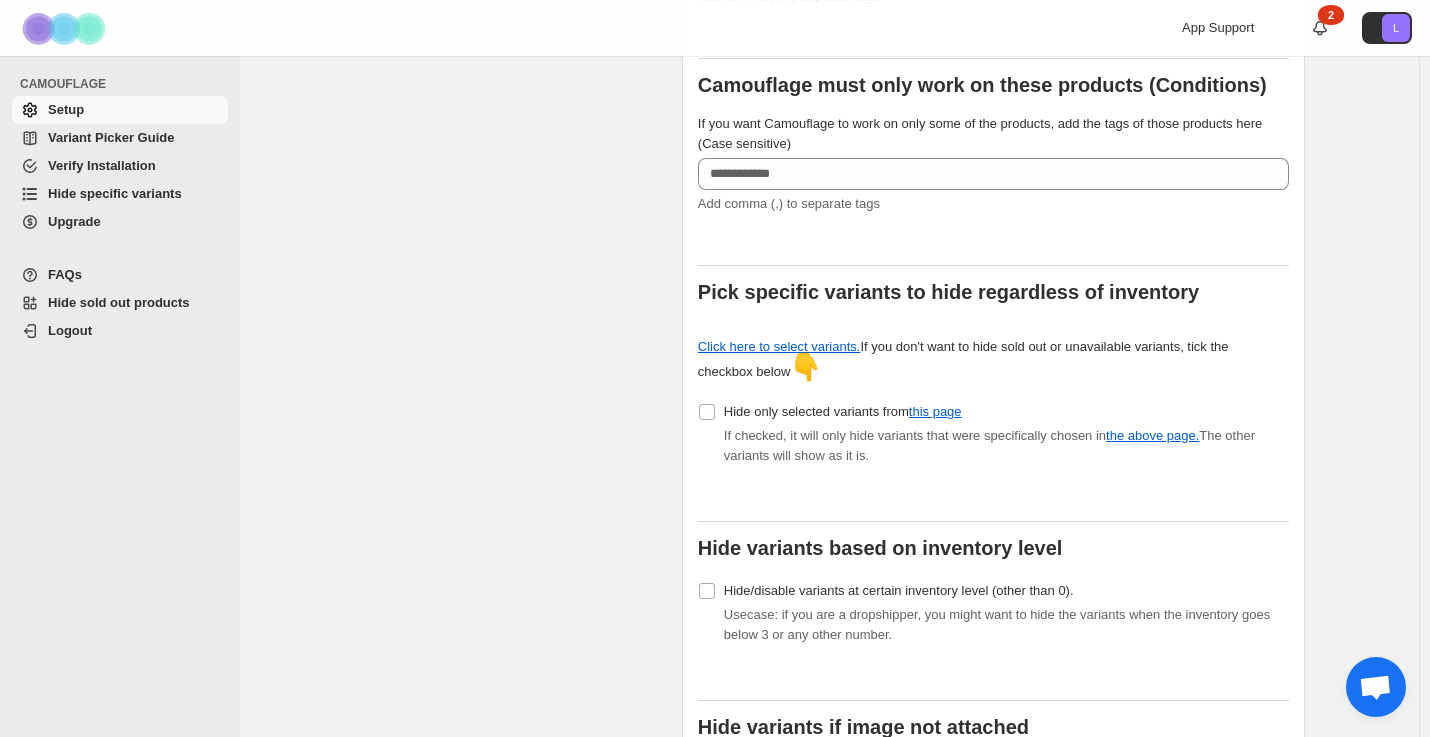 scroll, scrollTop: 606, scrollLeft: 0, axis: vertical 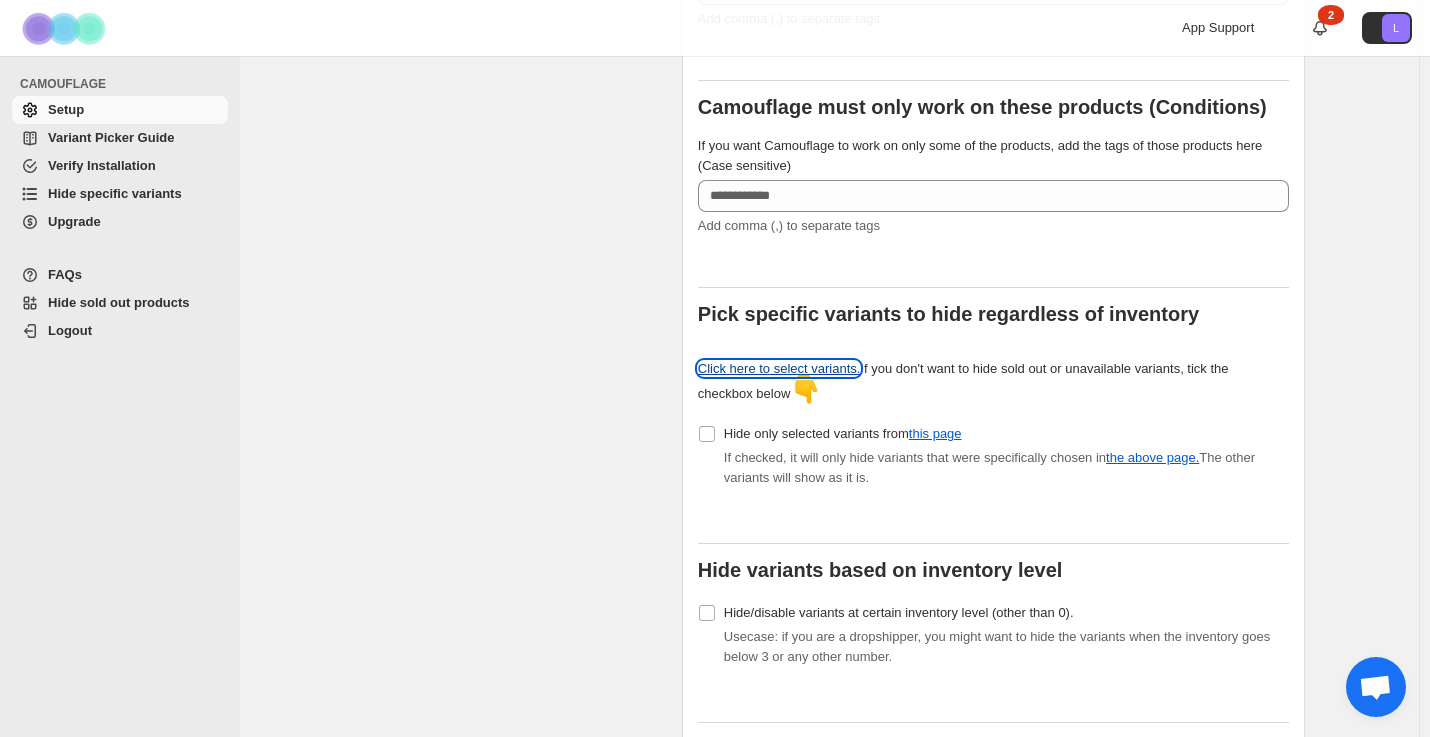 click on "Click here to select variants." at bounding box center (779, 368) 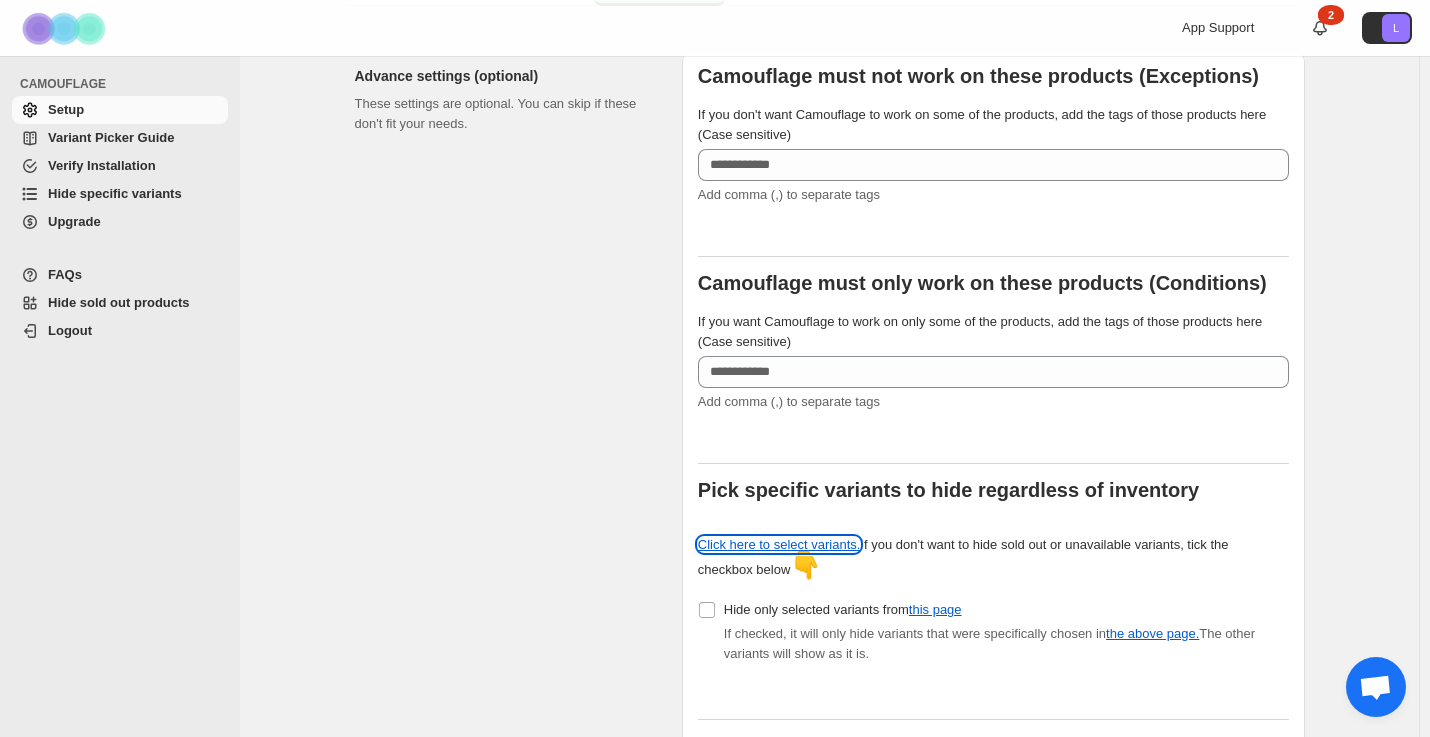 scroll, scrollTop: 406, scrollLeft: 0, axis: vertical 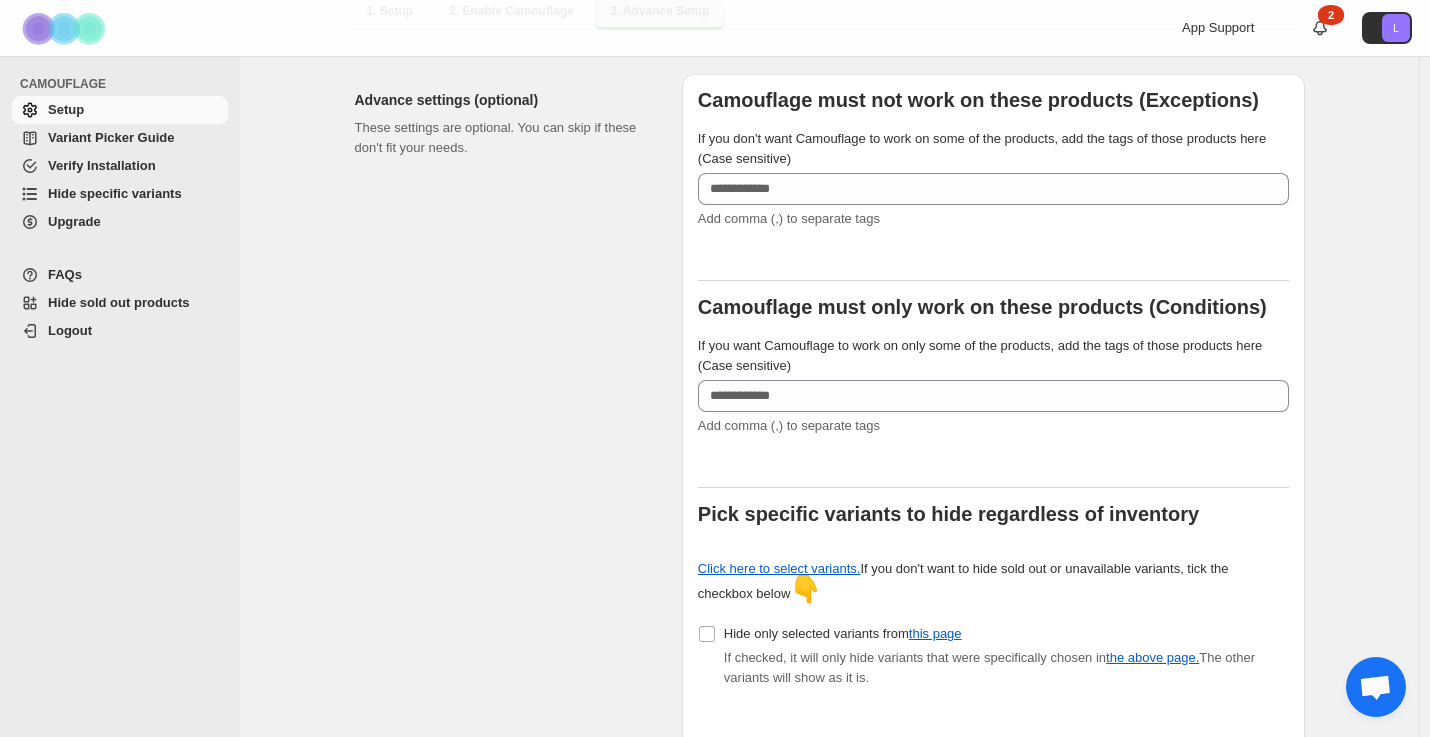 click on "Upgrade" at bounding box center [136, 222] 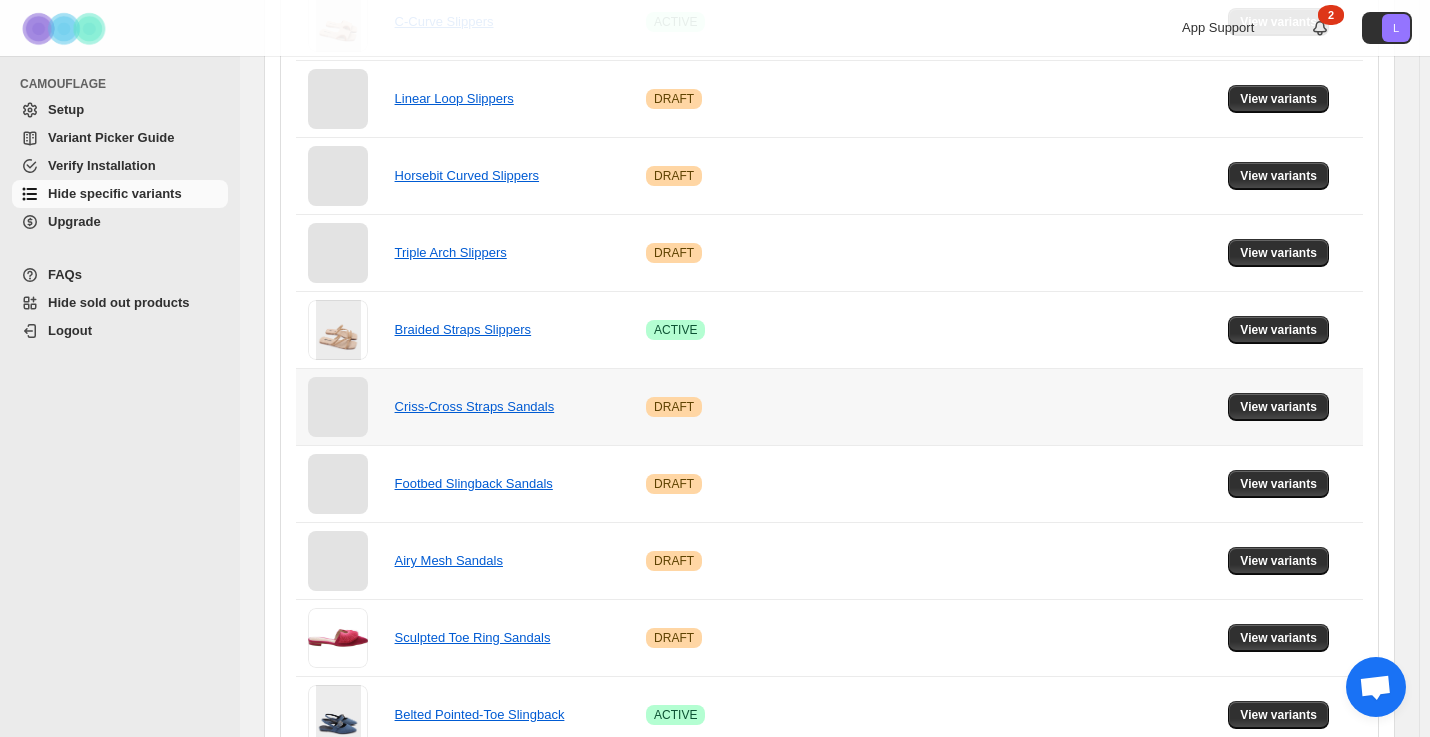 scroll, scrollTop: 1592, scrollLeft: 0, axis: vertical 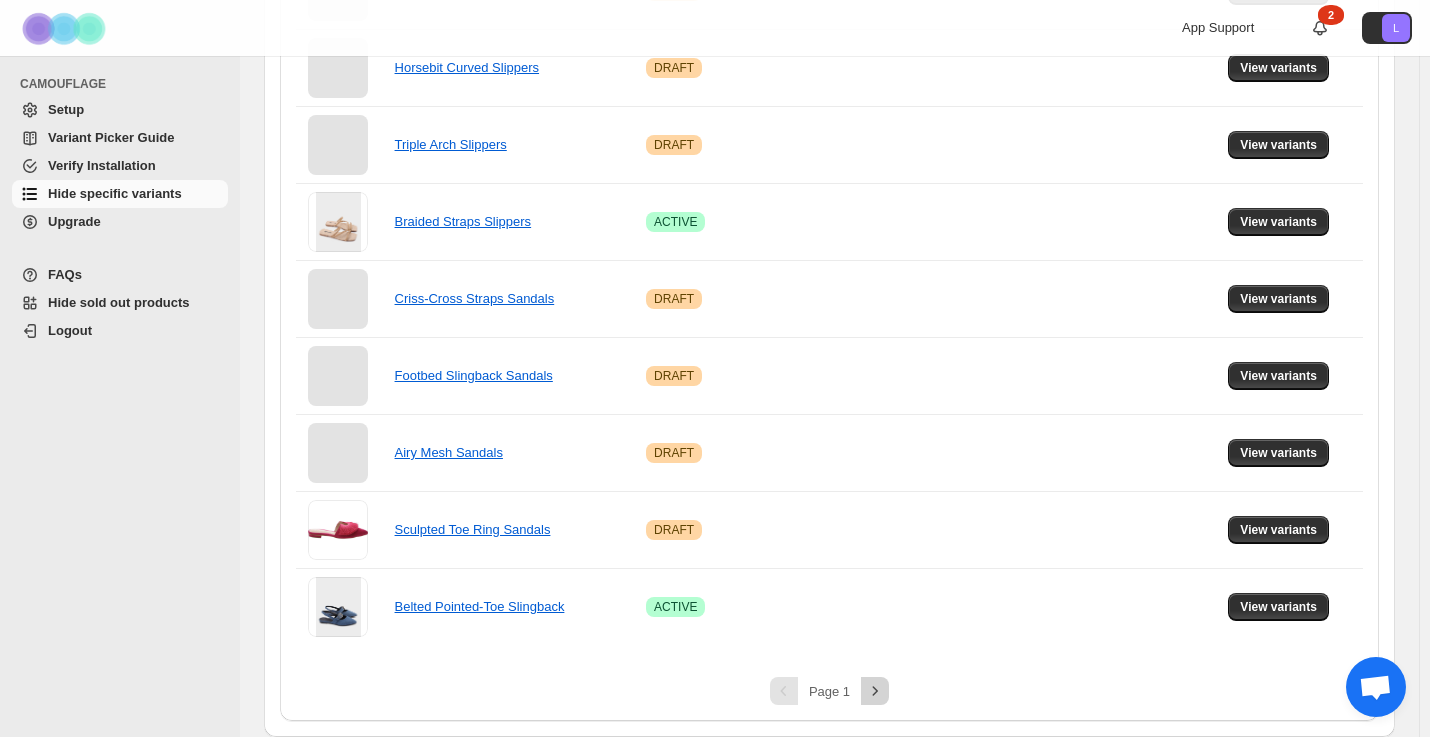 click at bounding box center (875, 691) 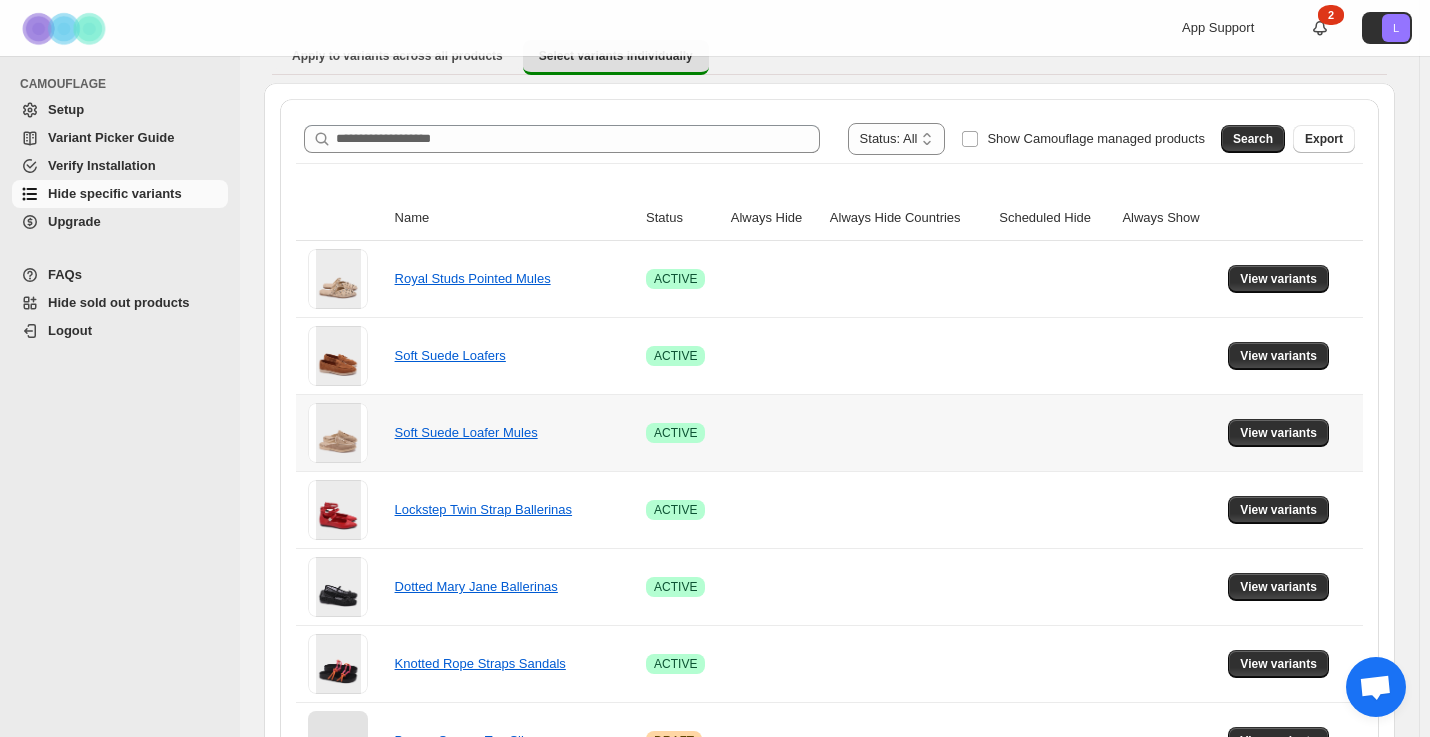 scroll, scrollTop: 368, scrollLeft: 0, axis: vertical 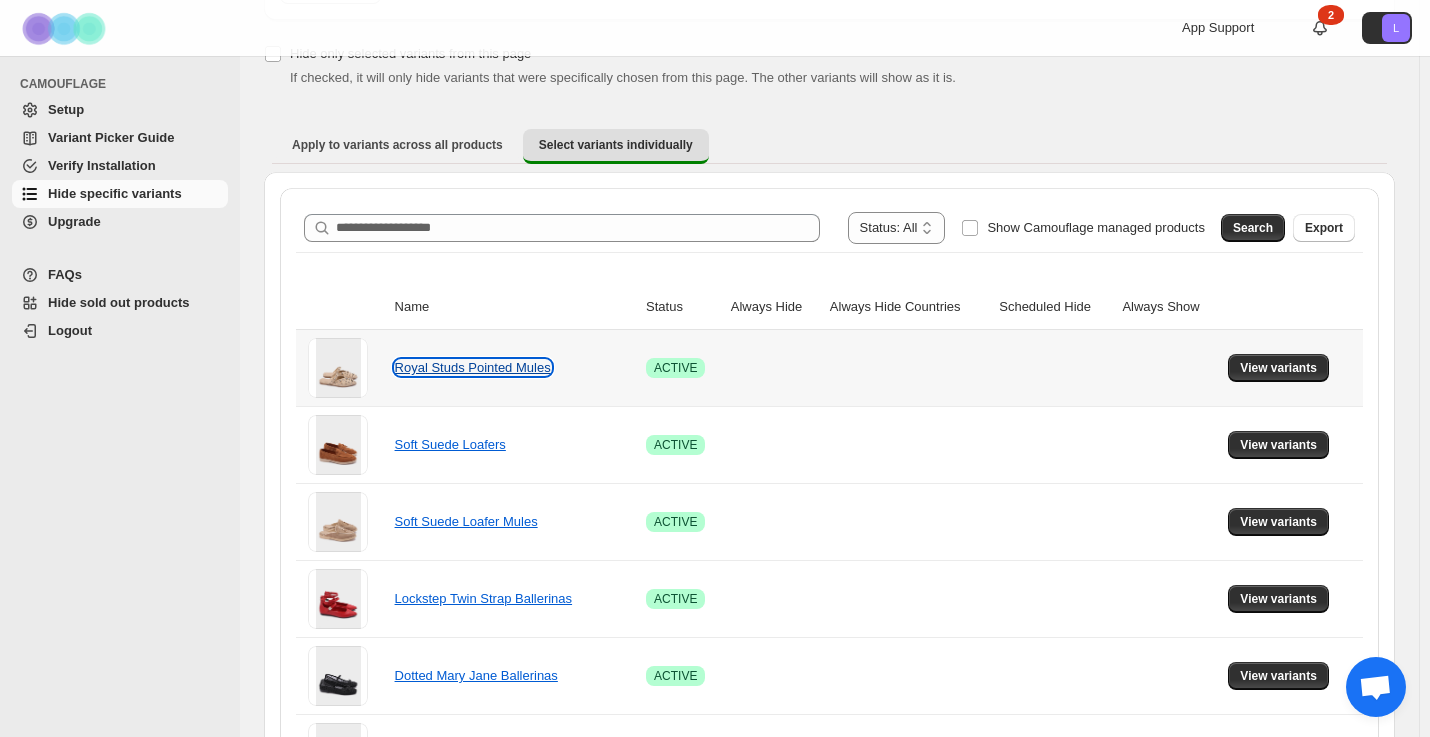 click on "Royal Studs Pointed Mules" at bounding box center [473, 367] 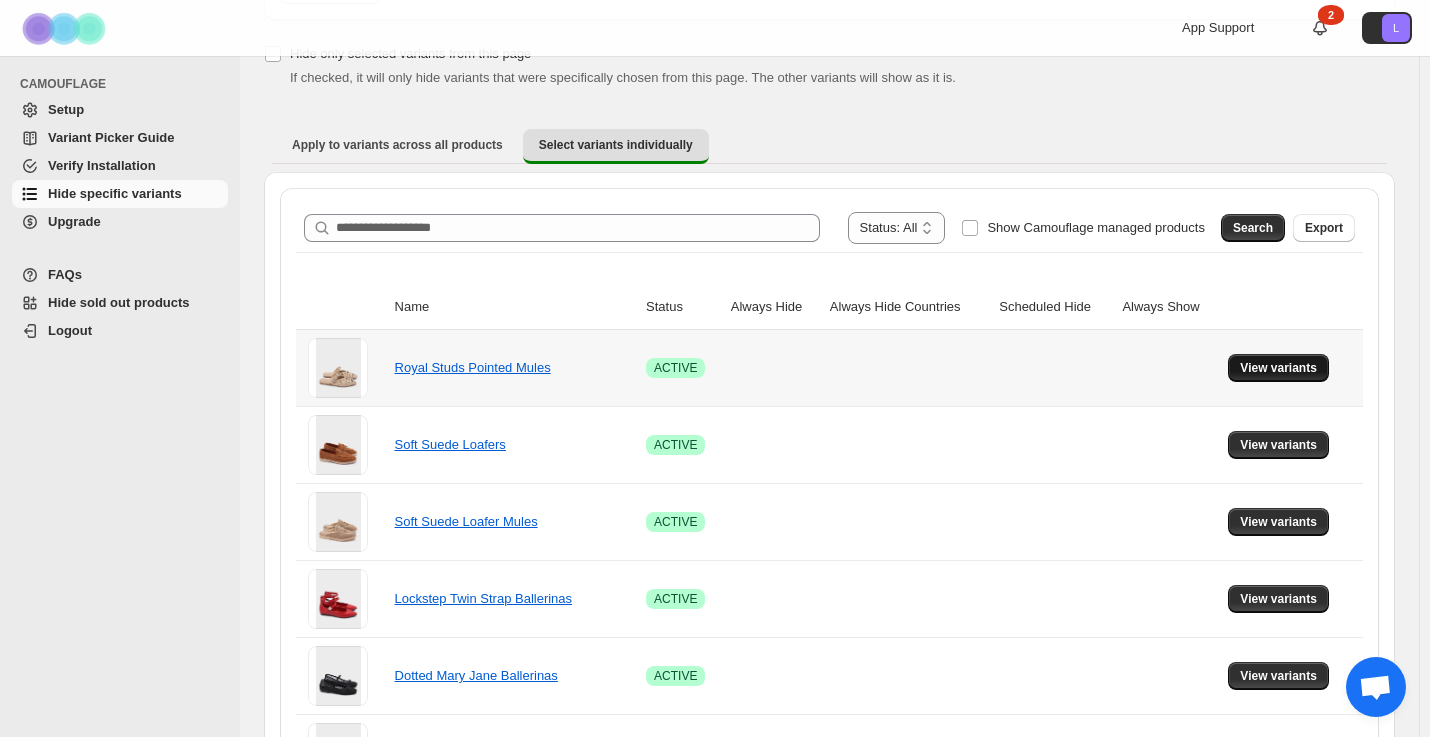 click on "View variants" at bounding box center [1278, 368] 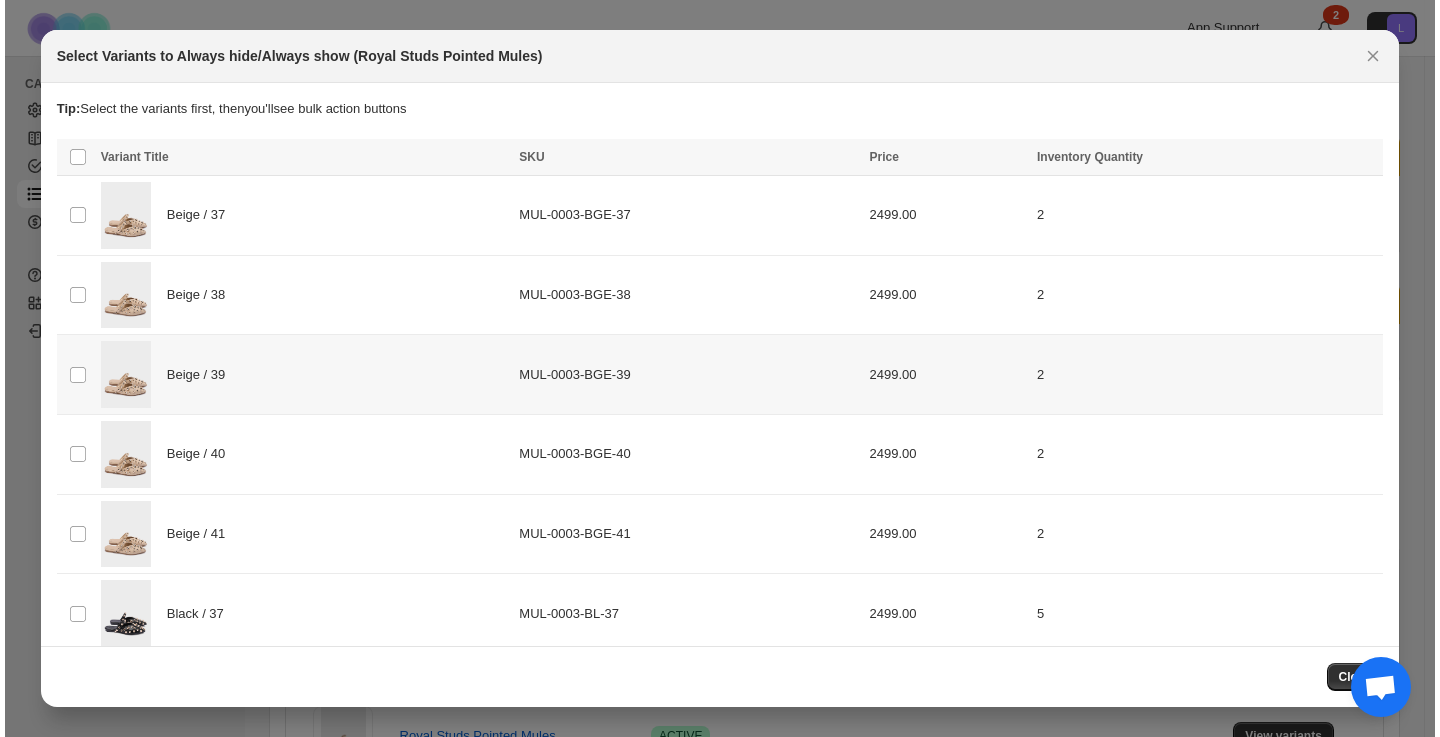 scroll, scrollTop: 0, scrollLeft: 0, axis: both 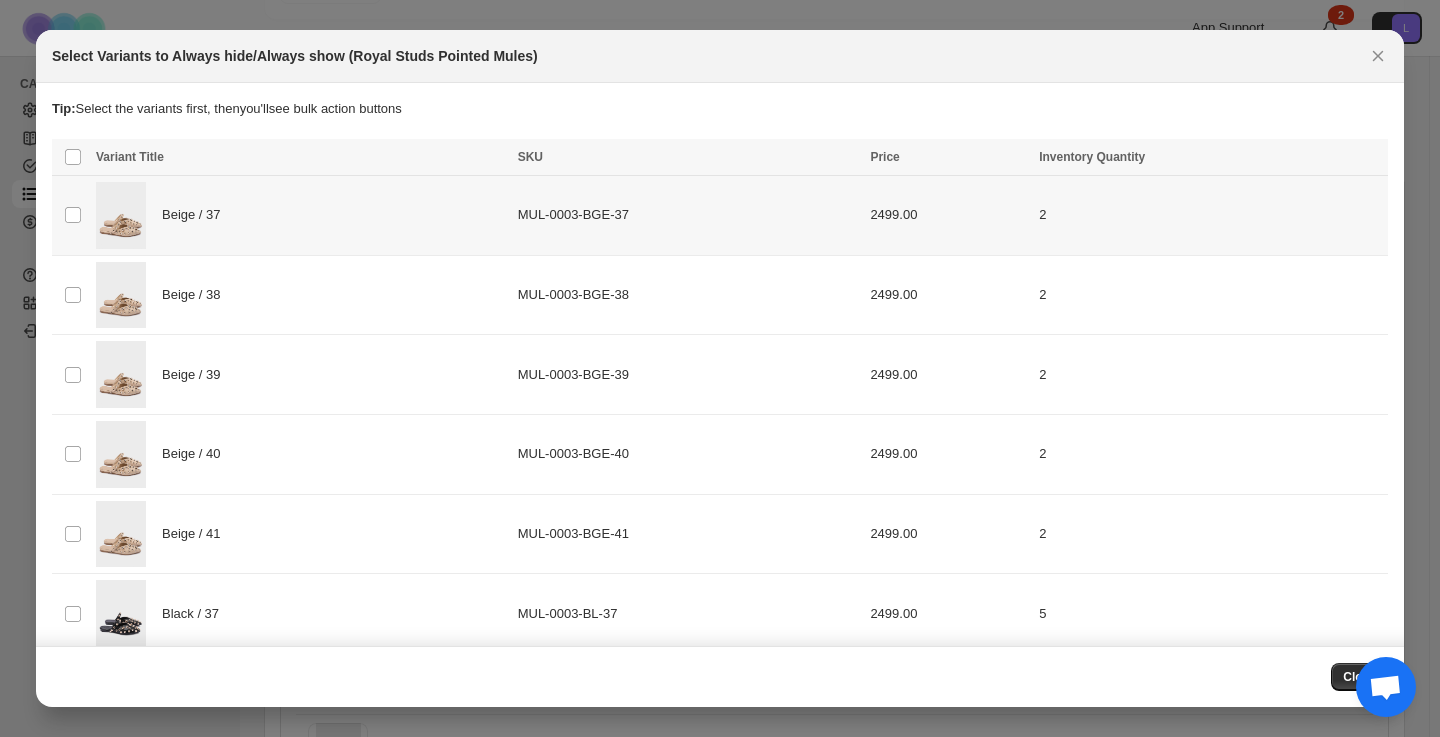 click on "Beige / 37" at bounding box center [73, 215] 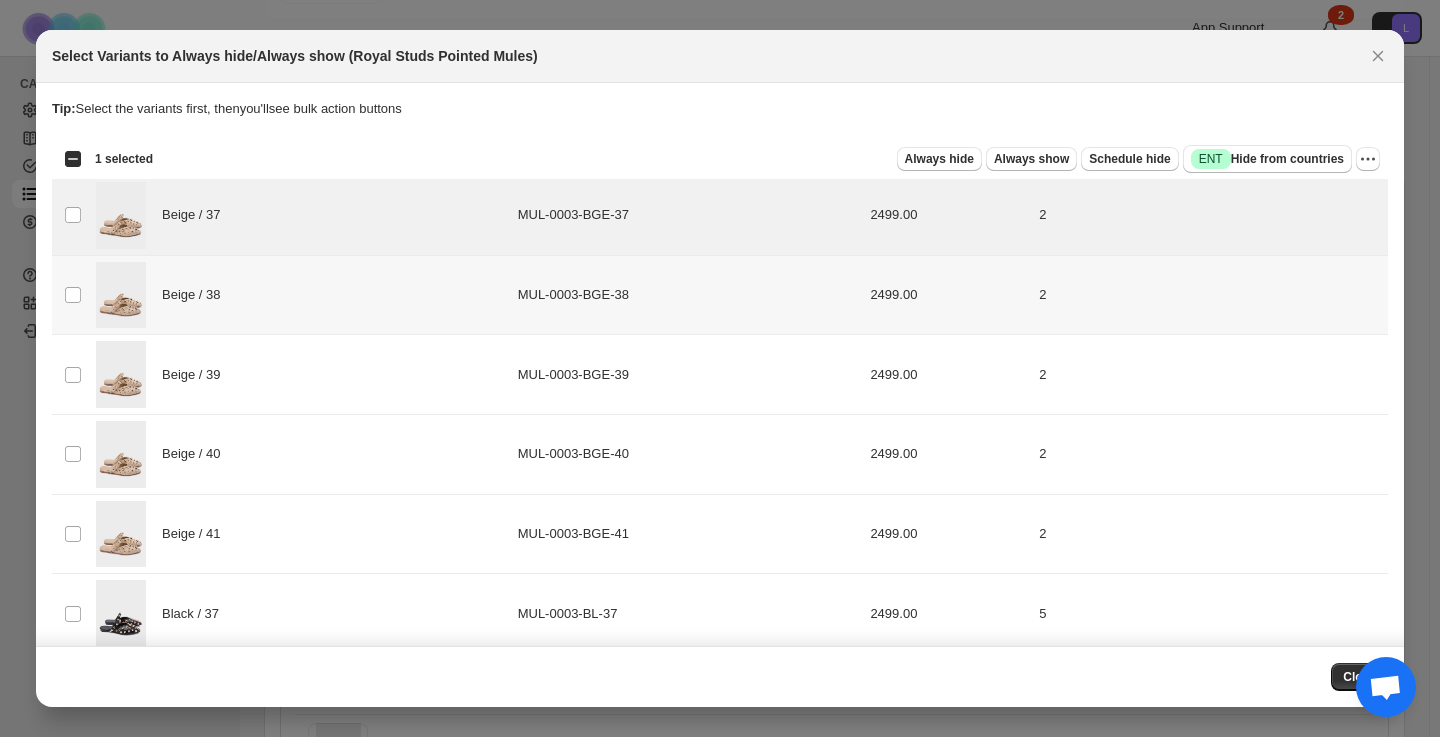 click on "Beige / 38" at bounding box center [64, 139] 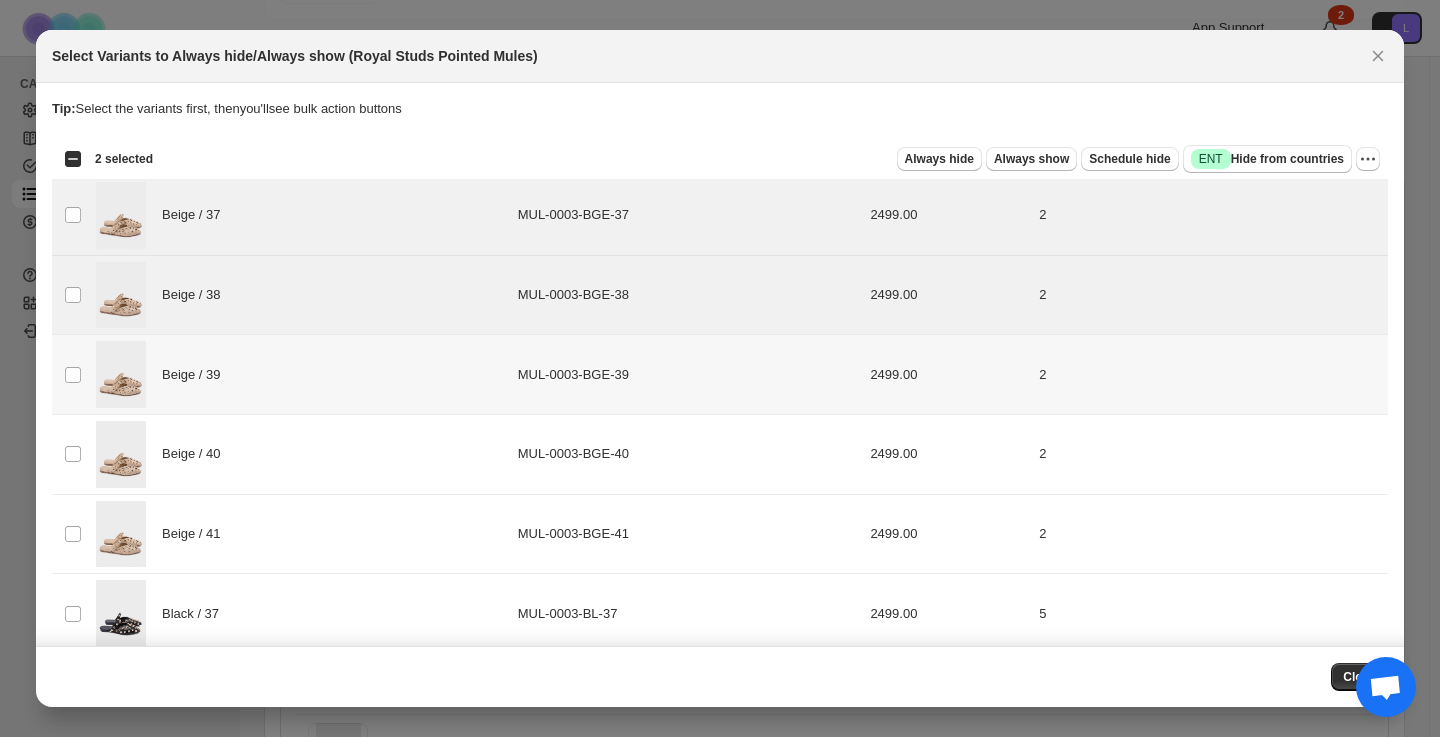 click on "Beige / 39" at bounding box center [64, 139] 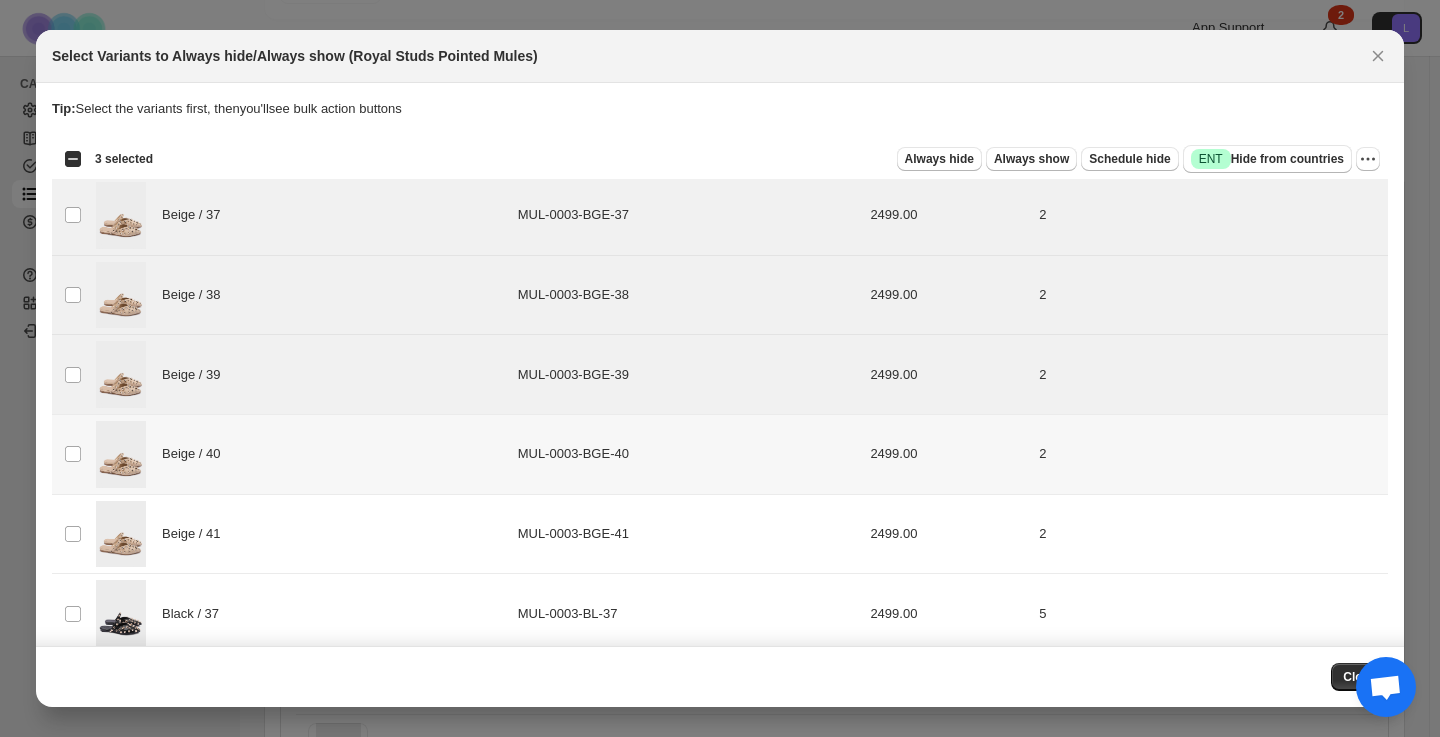 click on "Beige / 40" at bounding box center (73, 454) 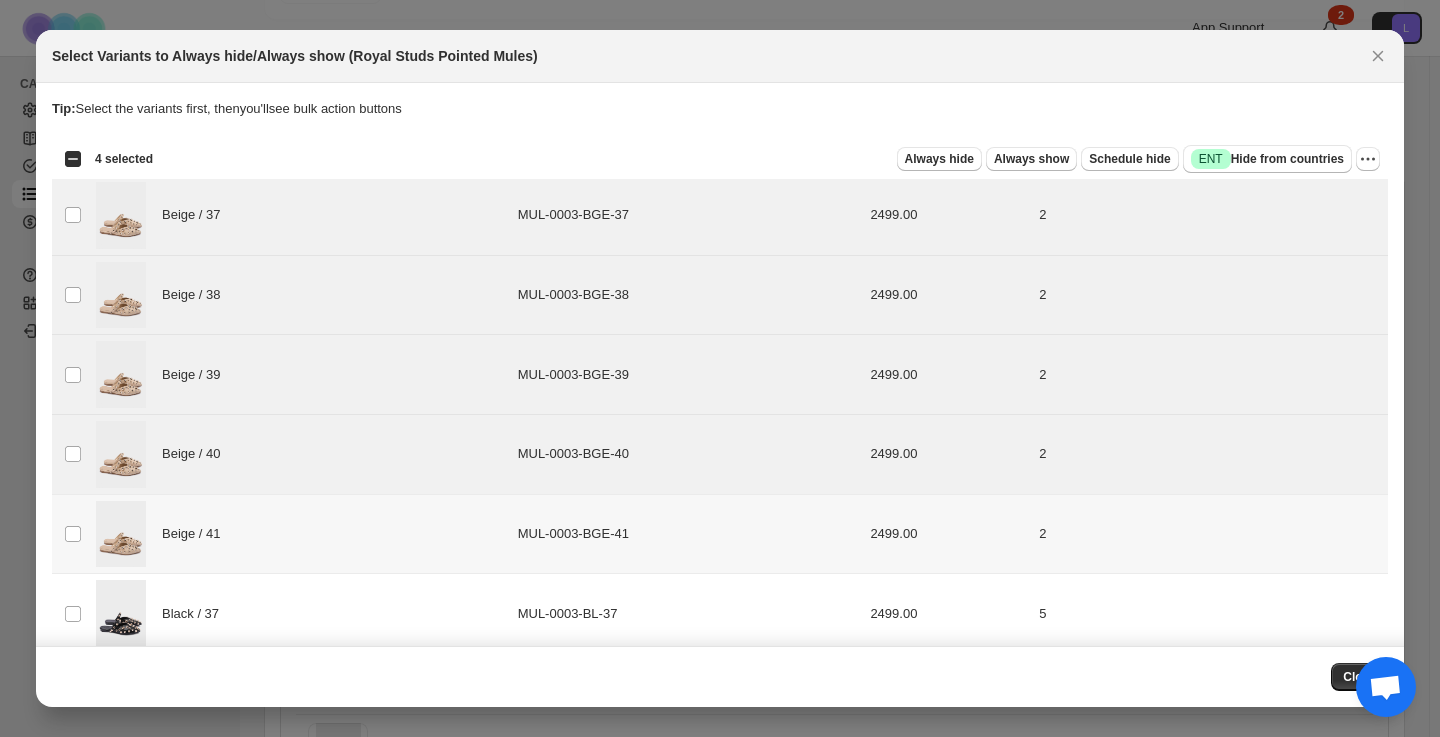 click on "Beige / 41" at bounding box center [73, 534] 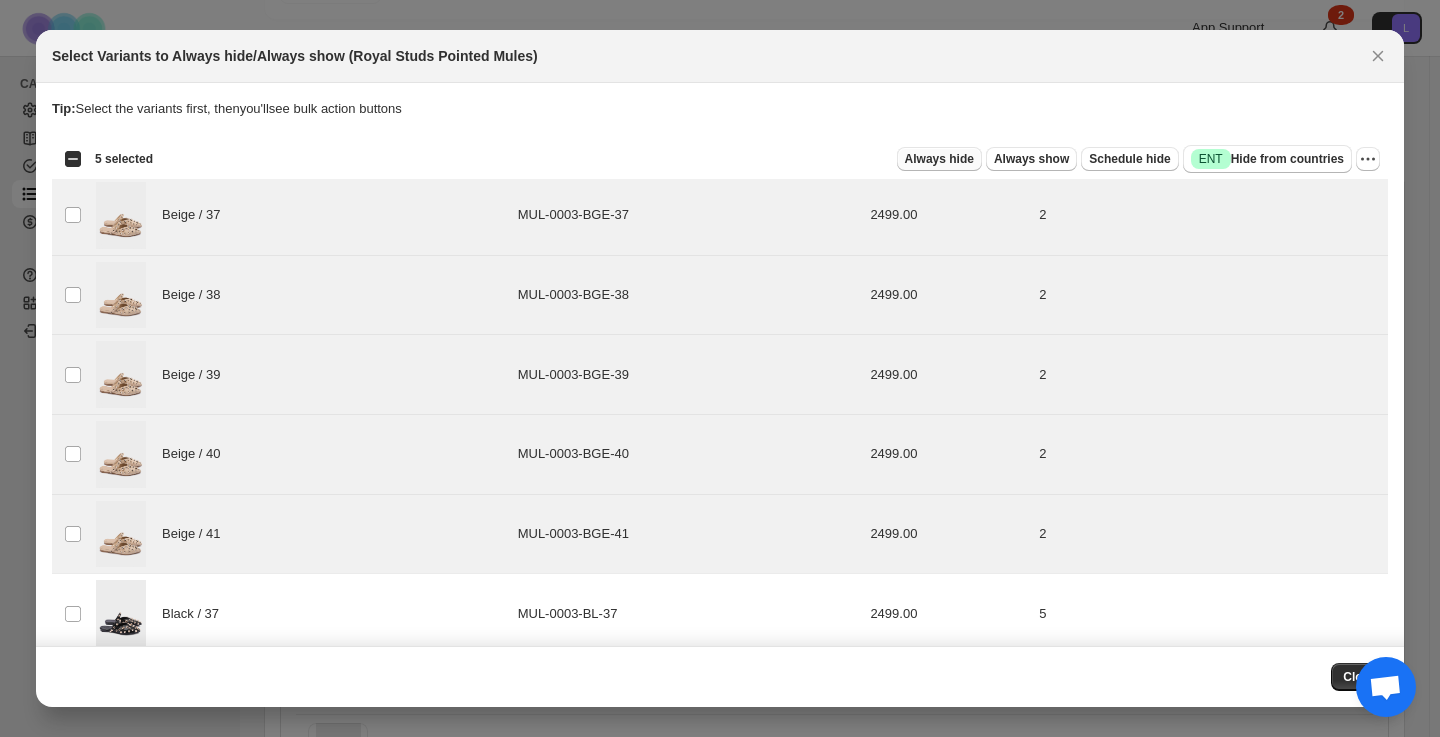 click on "Always hide" at bounding box center [939, 159] 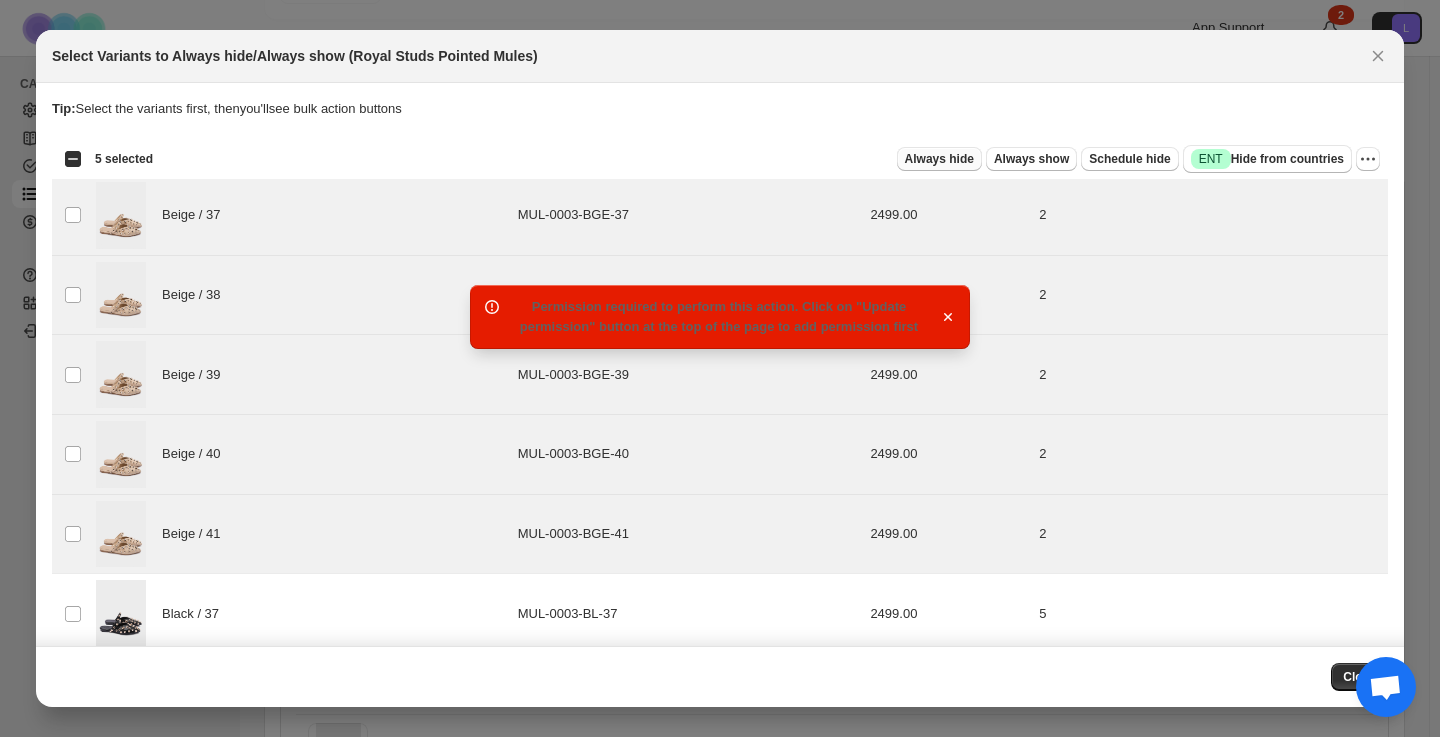 click on "Always hide" at bounding box center [939, 159] 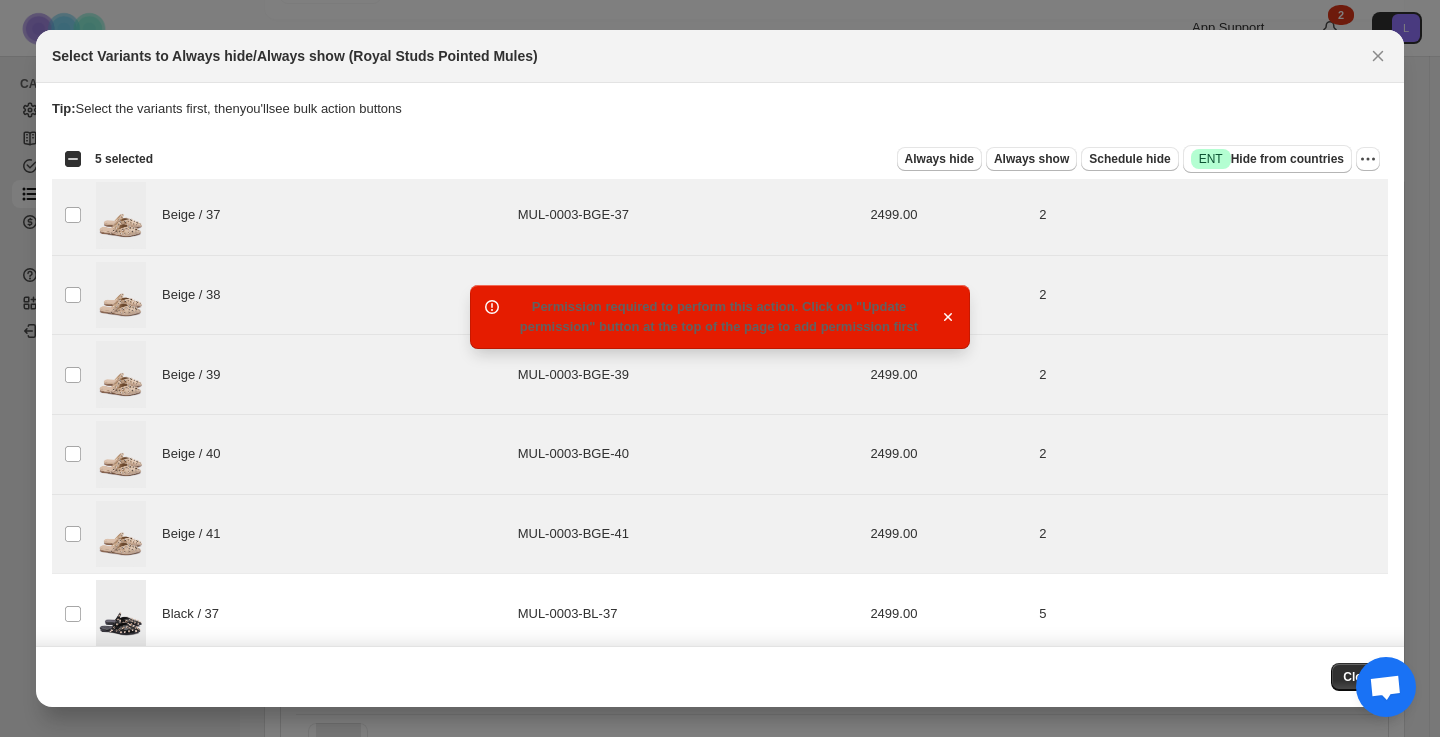 click on "Permission required to perform this action. Click on "Update permission" button at the top of the page to add permission first" at bounding box center (719, 316) 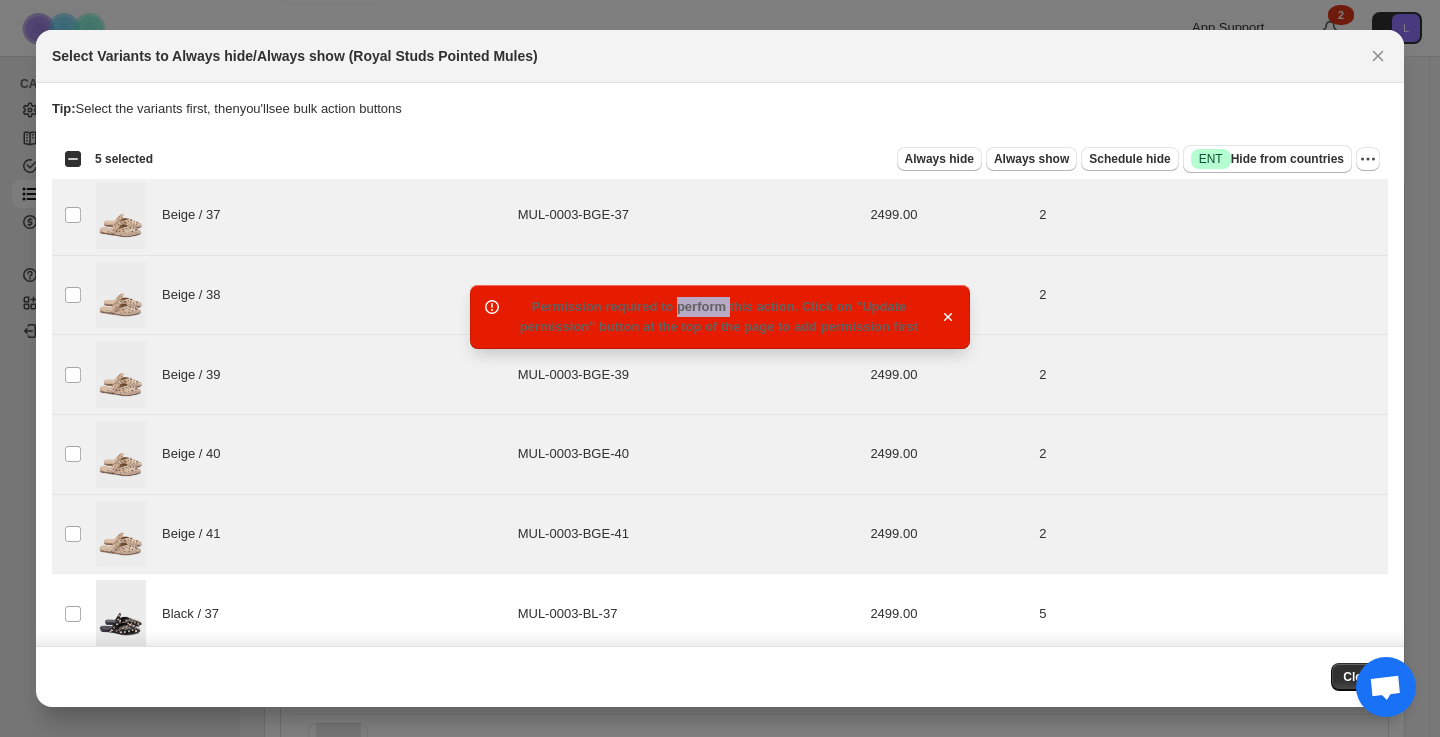 click on "Permission required to perform this action. Click on "Update permission" button at the top of the page to add permission first" at bounding box center (719, 316) 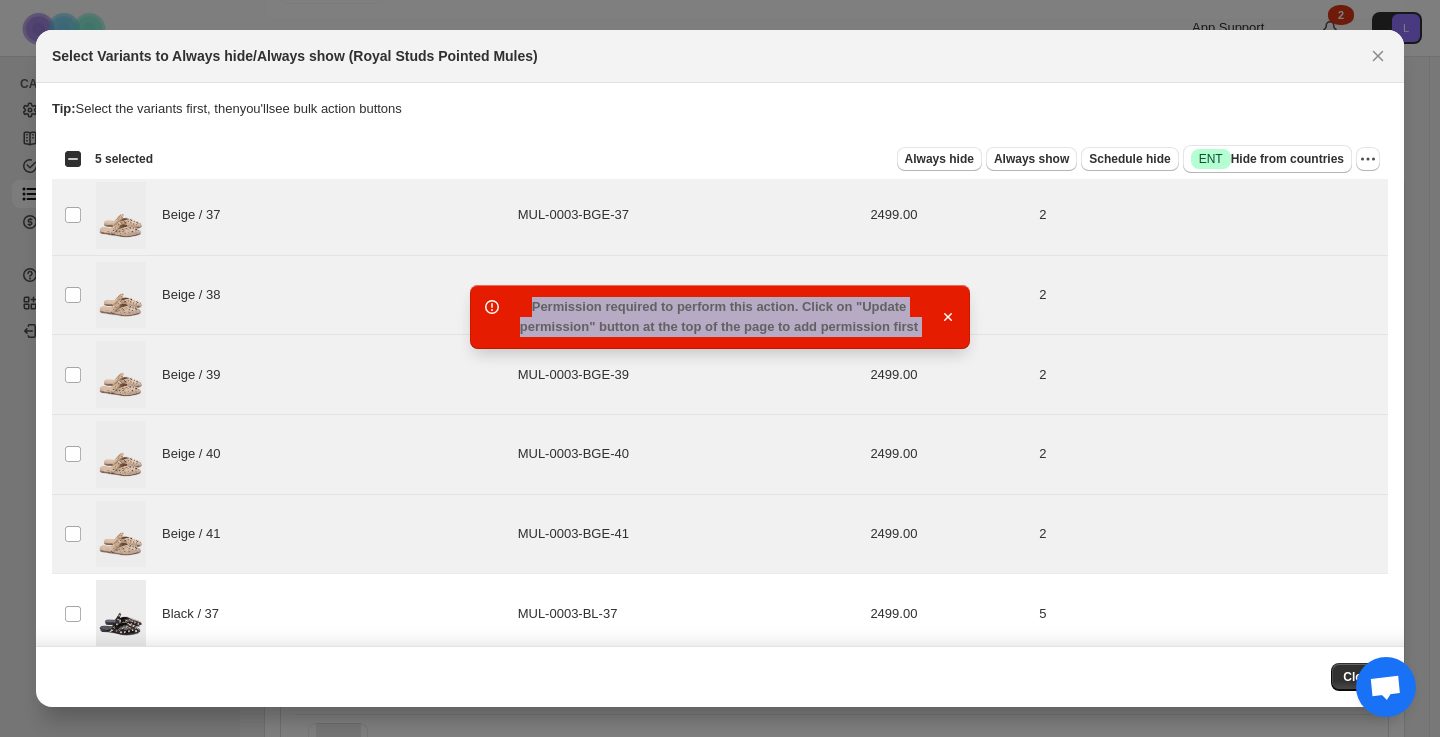 click on "Permission required to perform this action. Click on "Update permission" button at the top of the page to add permission first" at bounding box center [719, 316] 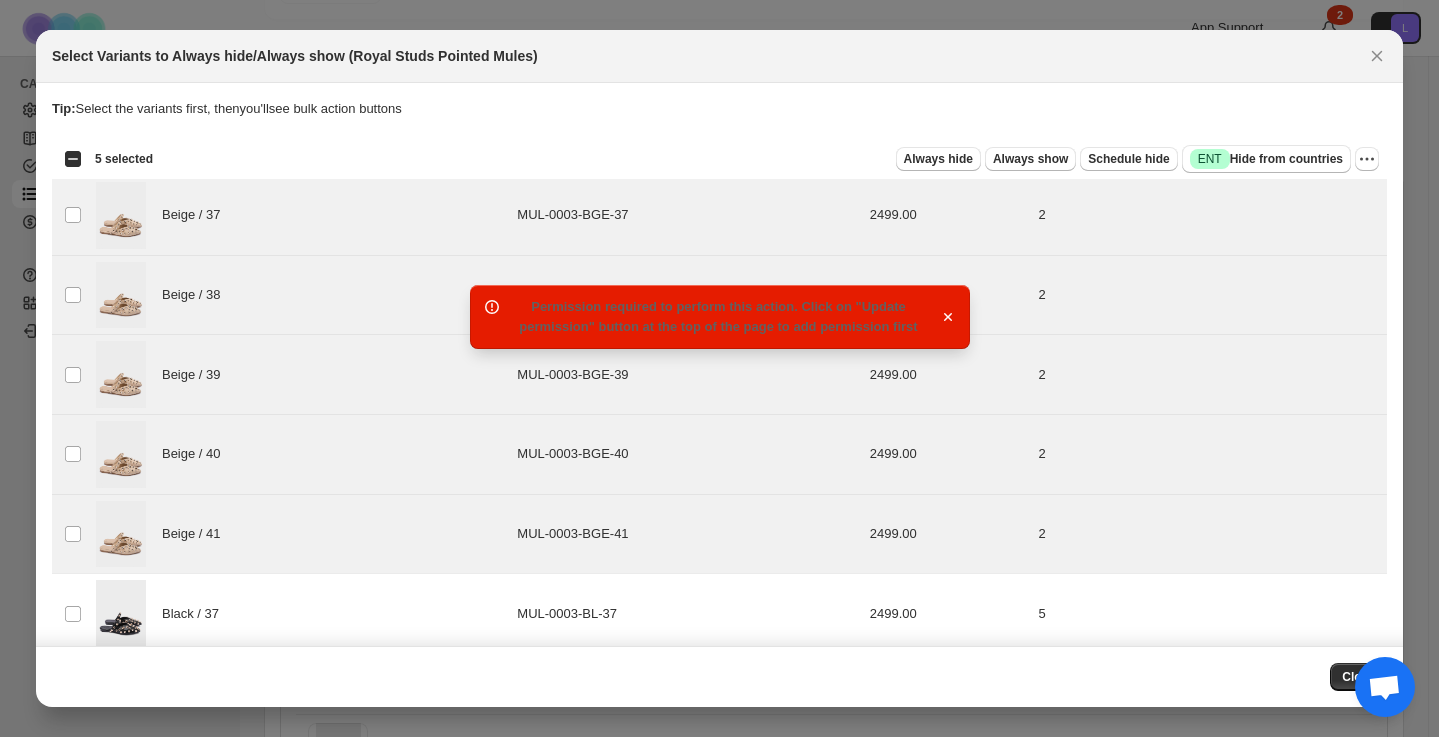 click on "Select Variants to Always hide/Always show (Royal Studs Pointed Mules)" at bounding box center [701, 56] 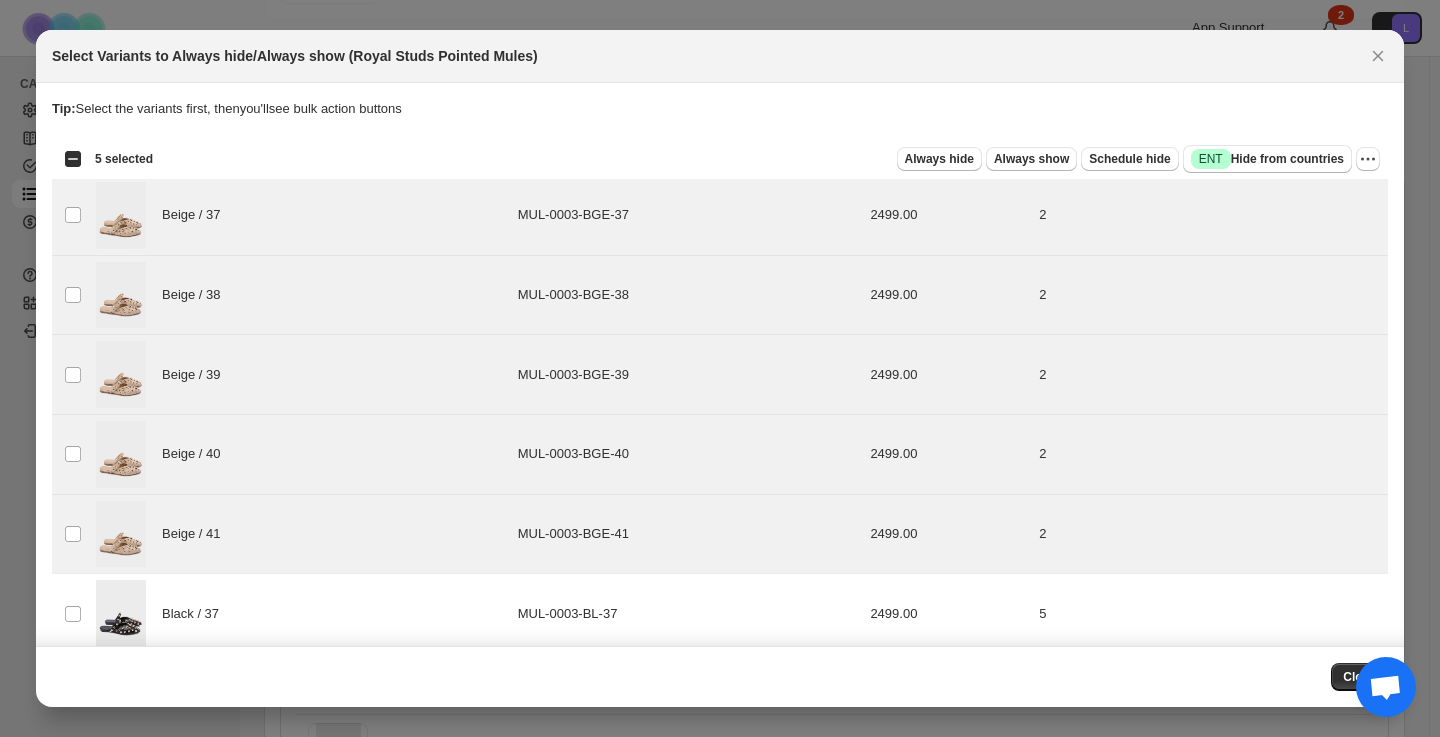 click on "Select Variants to Always hide/Always show (Royal Studs Pointed Mules)" at bounding box center (720, 56) 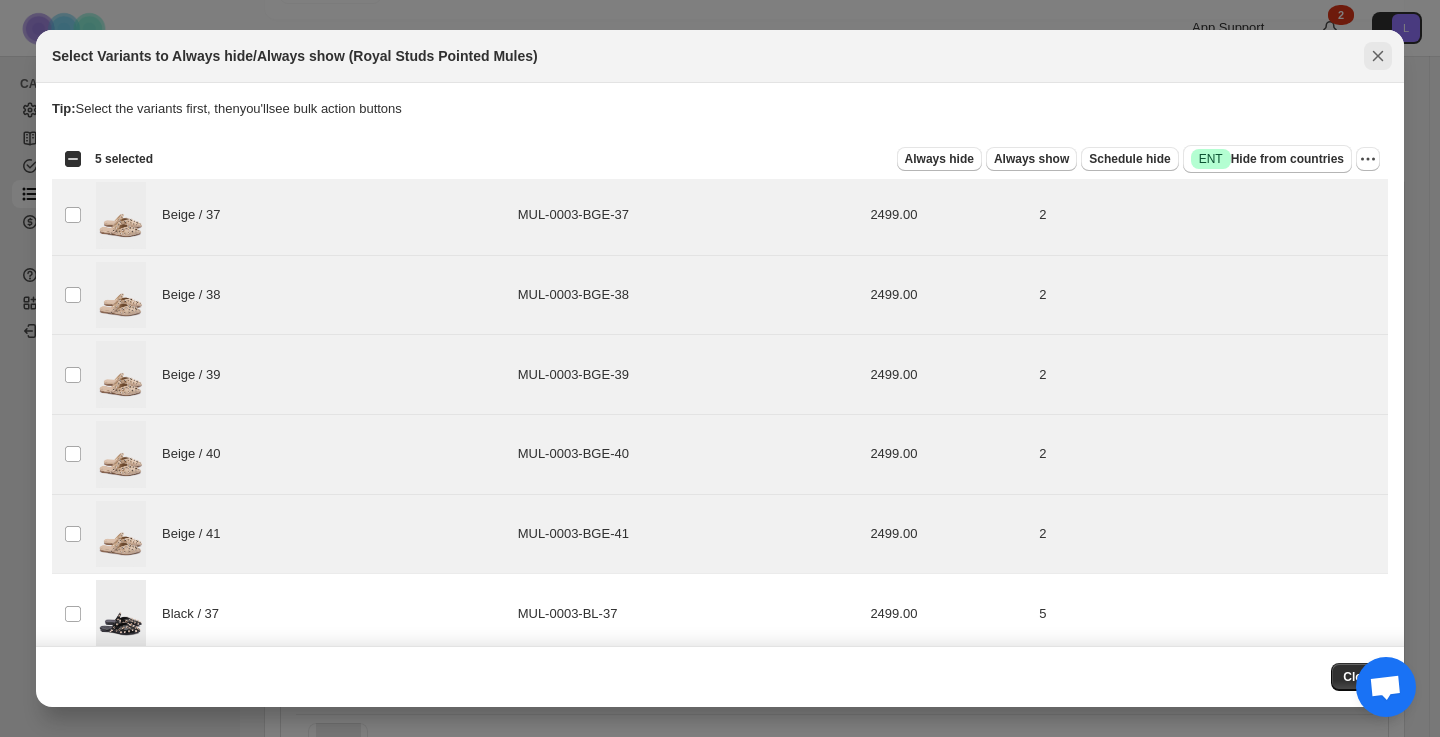 click at bounding box center (1378, 56) 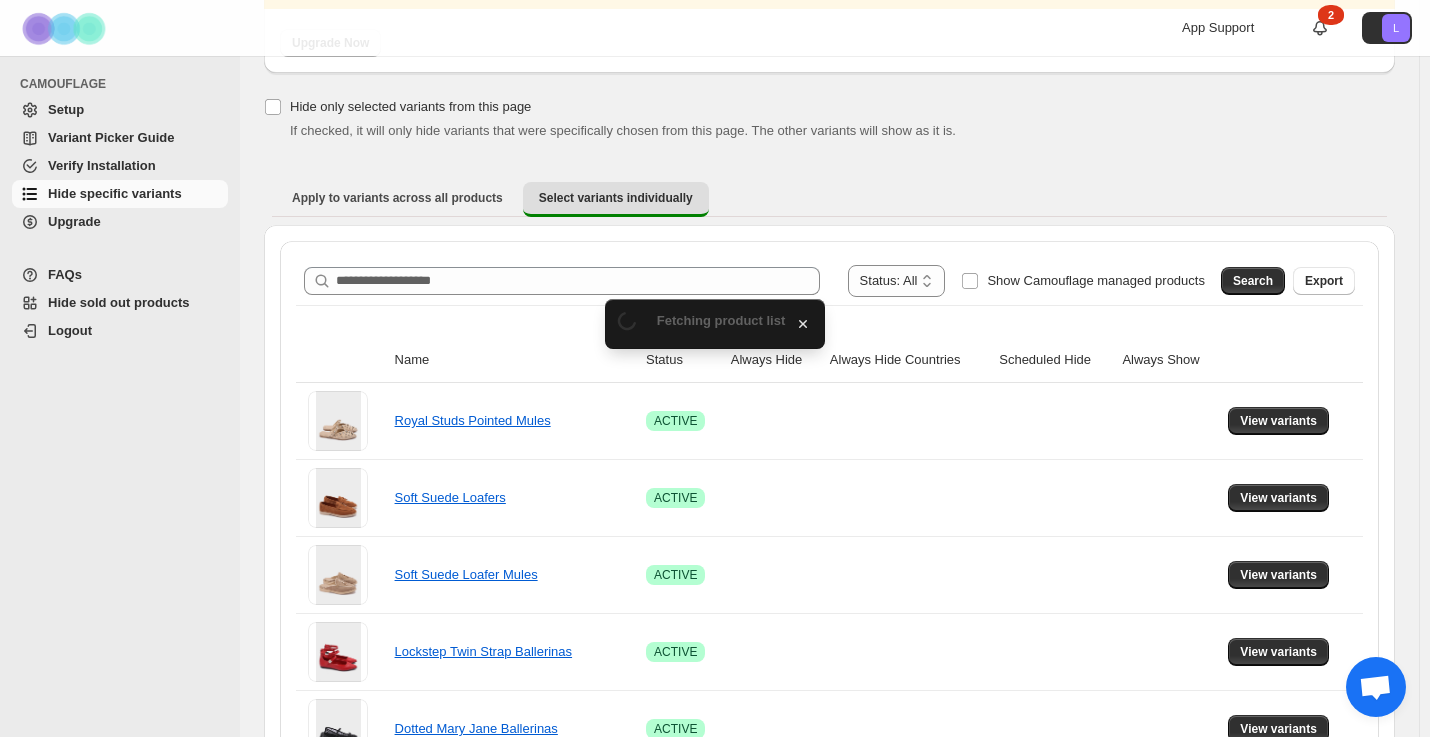 scroll, scrollTop: 368, scrollLeft: 0, axis: vertical 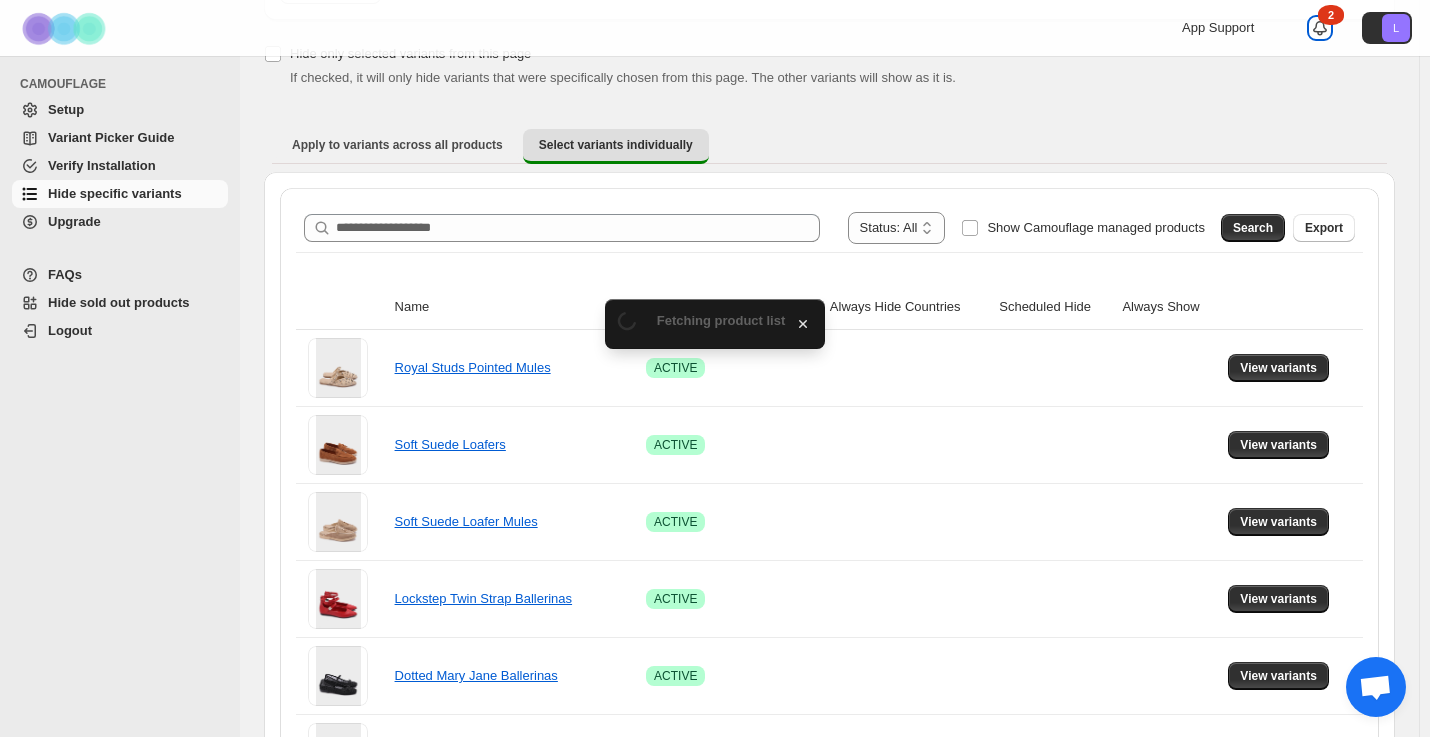 click at bounding box center (1320, 28) 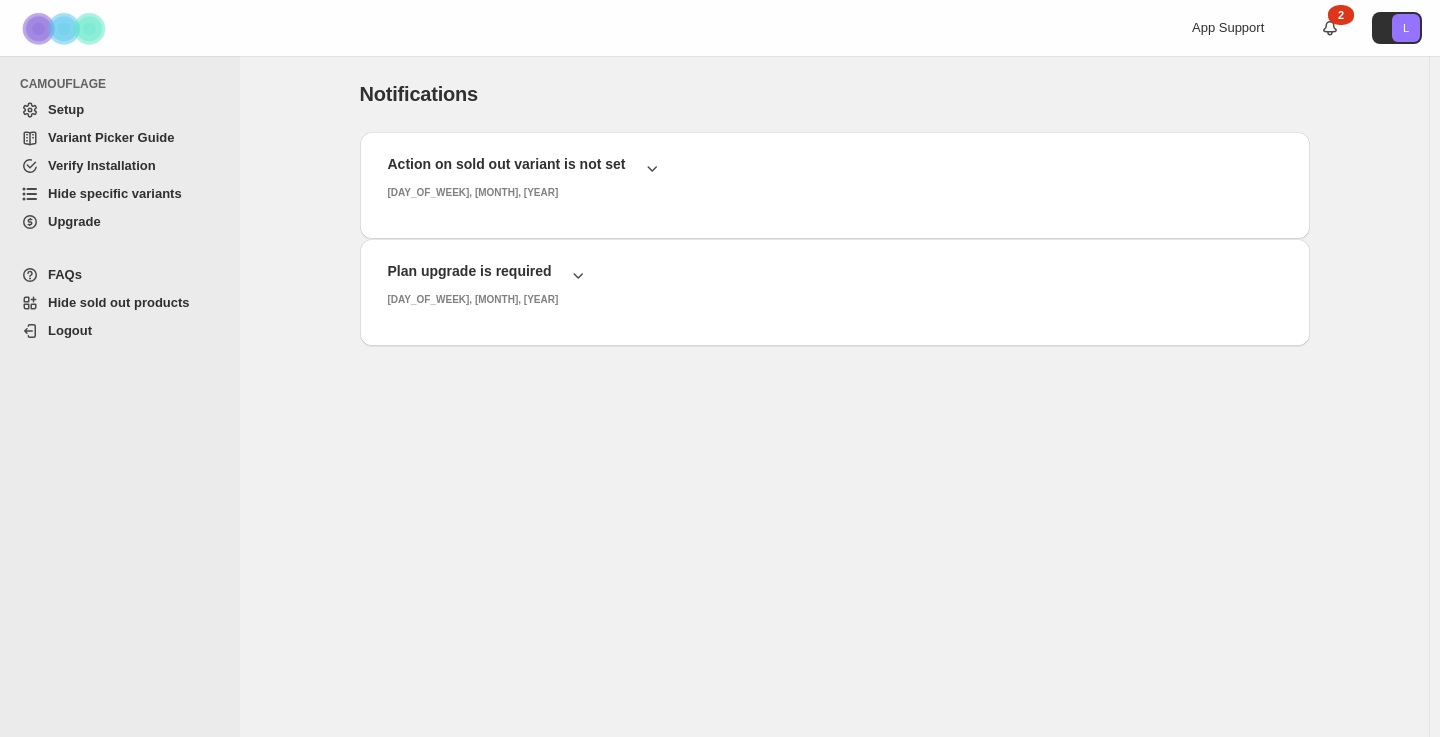 scroll, scrollTop: 0, scrollLeft: 0, axis: both 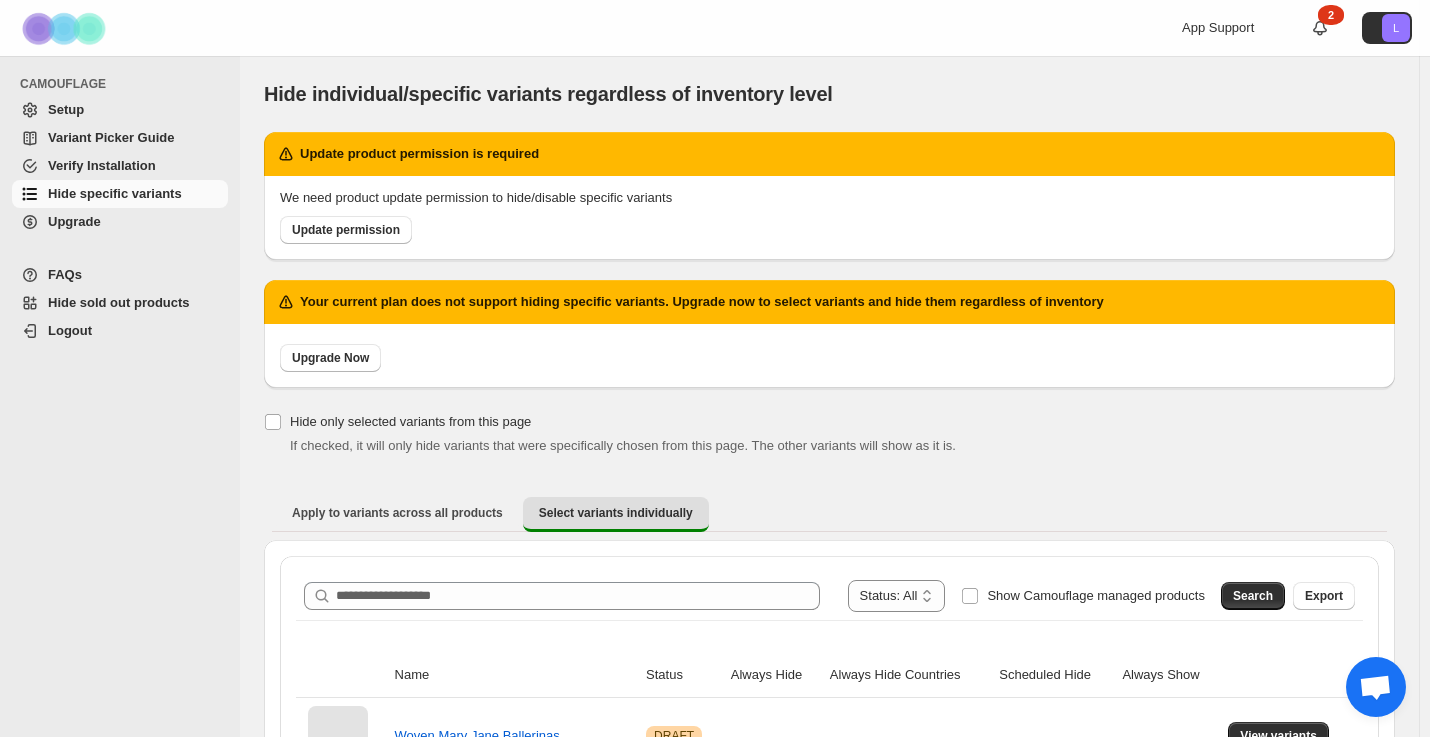 click on "Hide sold out products" at bounding box center [136, 303] 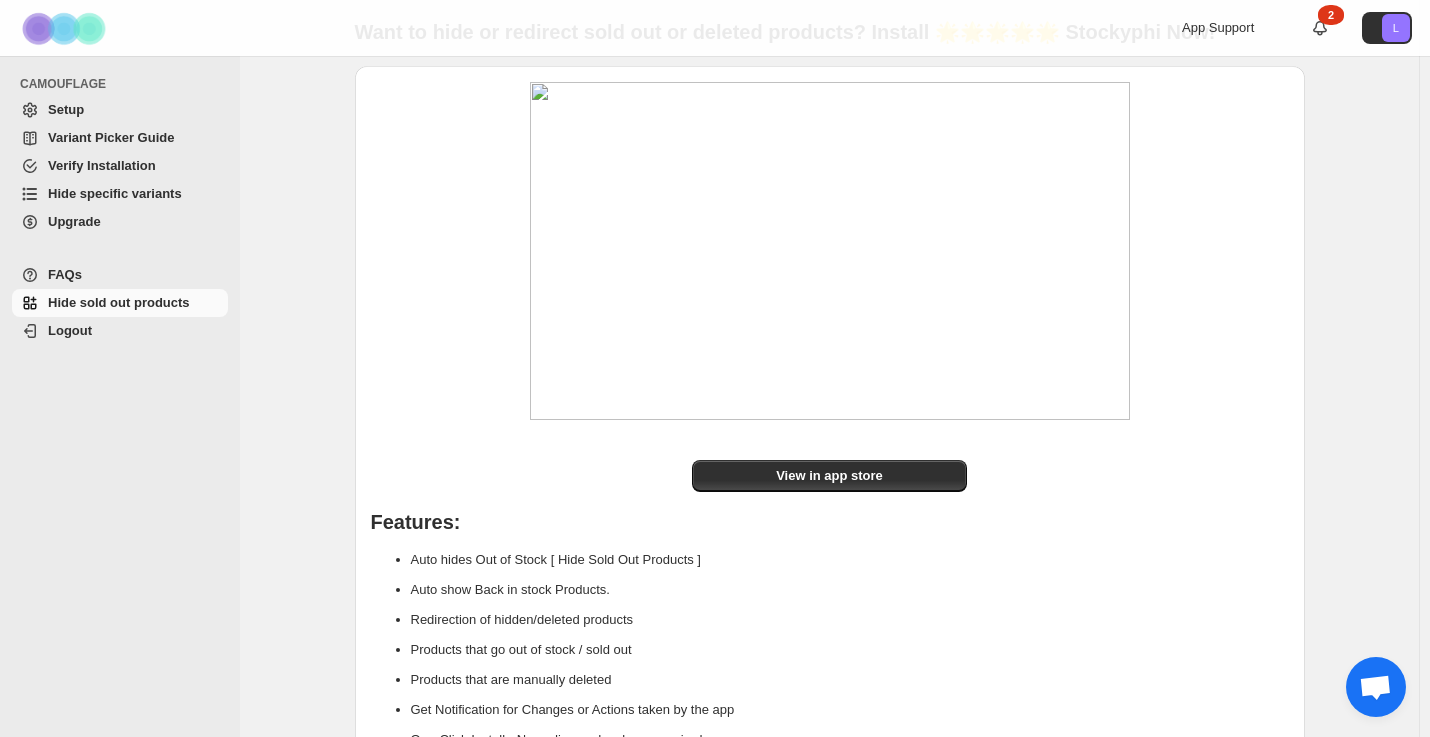 scroll, scrollTop: 0, scrollLeft: 0, axis: both 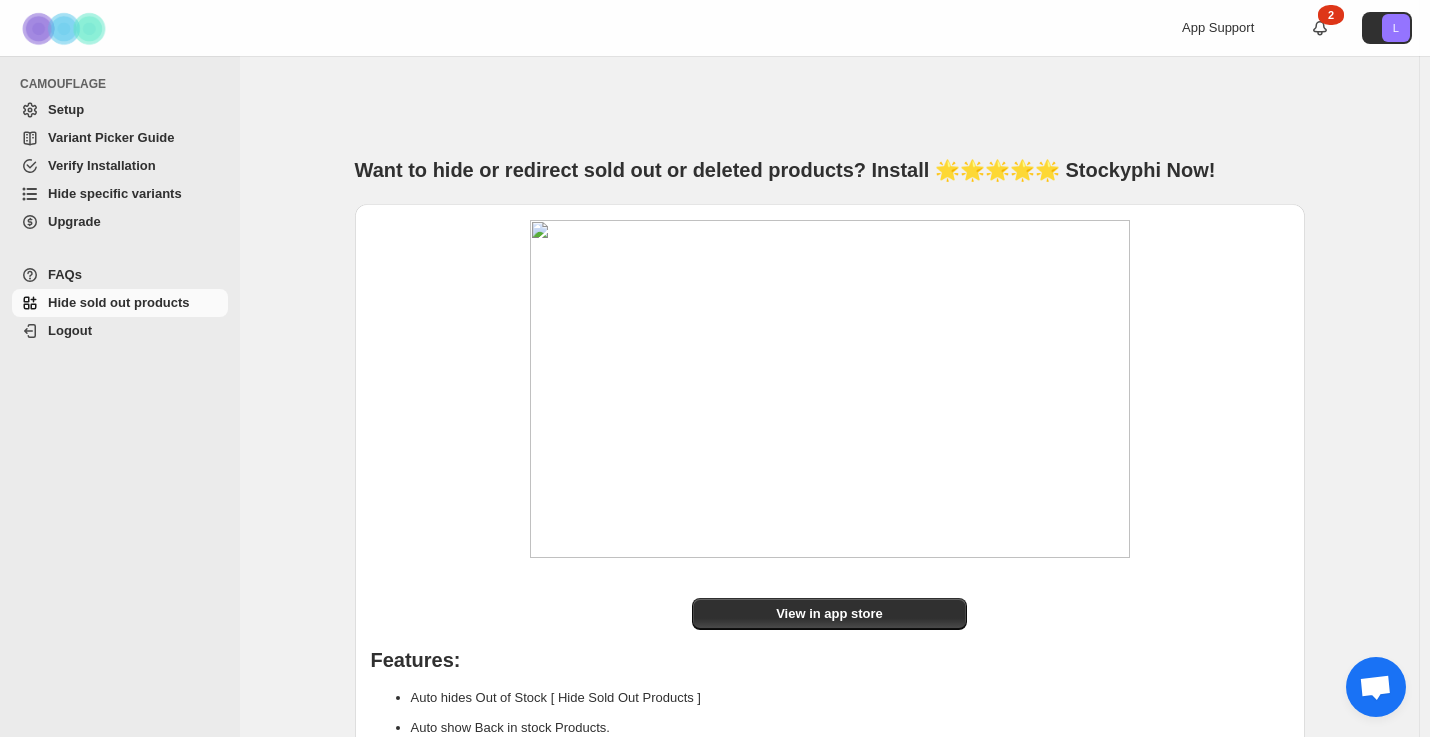 click on "Setup" at bounding box center [136, 110] 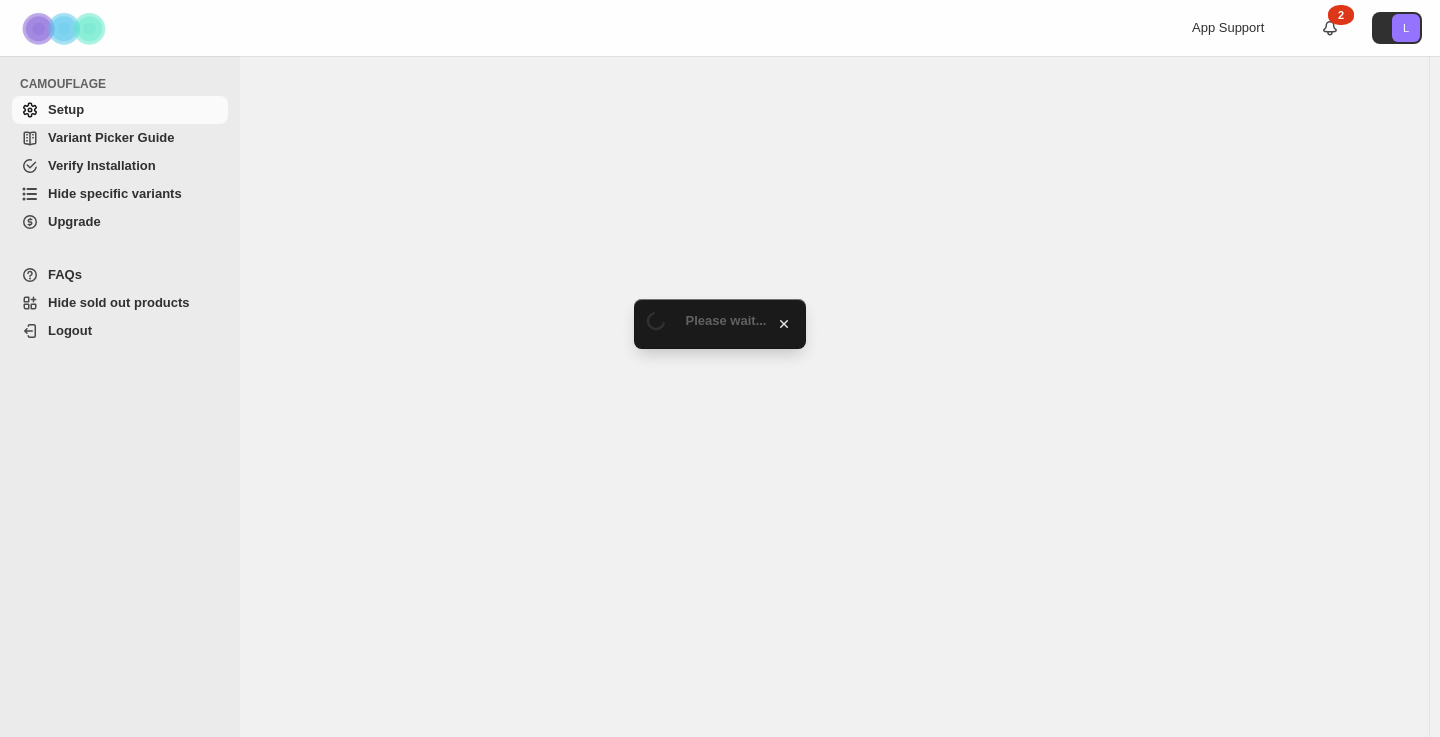scroll, scrollTop: 0, scrollLeft: 0, axis: both 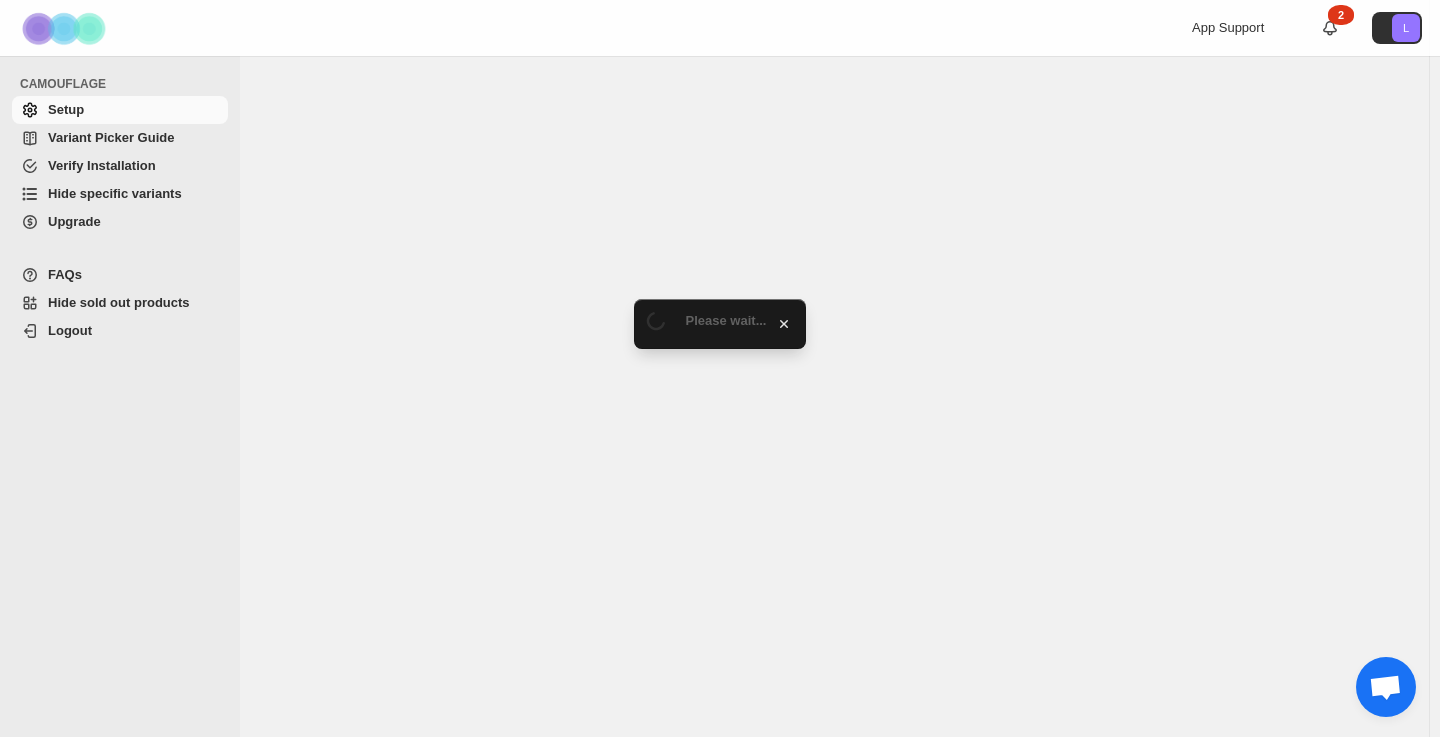 click on "Verify Installation" at bounding box center (136, 166) 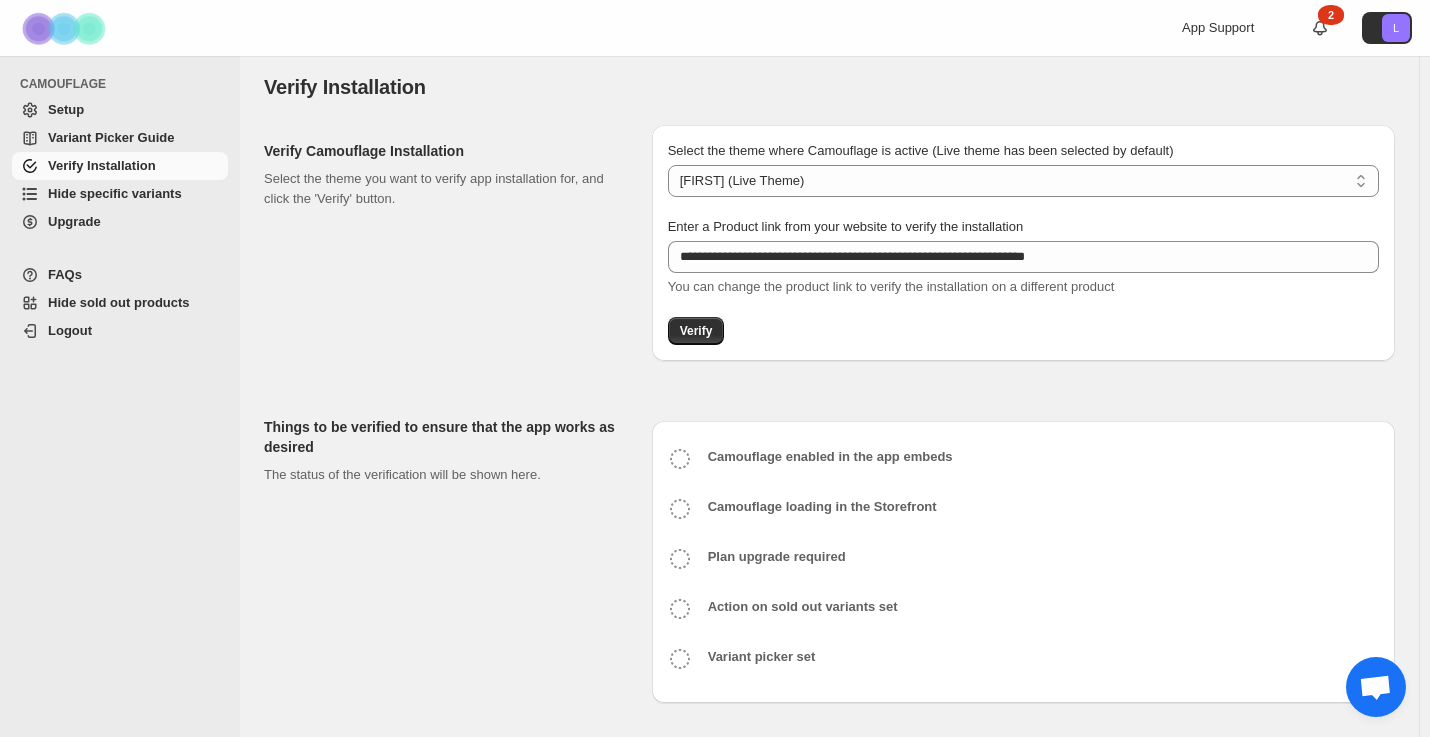 scroll, scrollTop: 10, scrollLeft: 0, axis: vertical 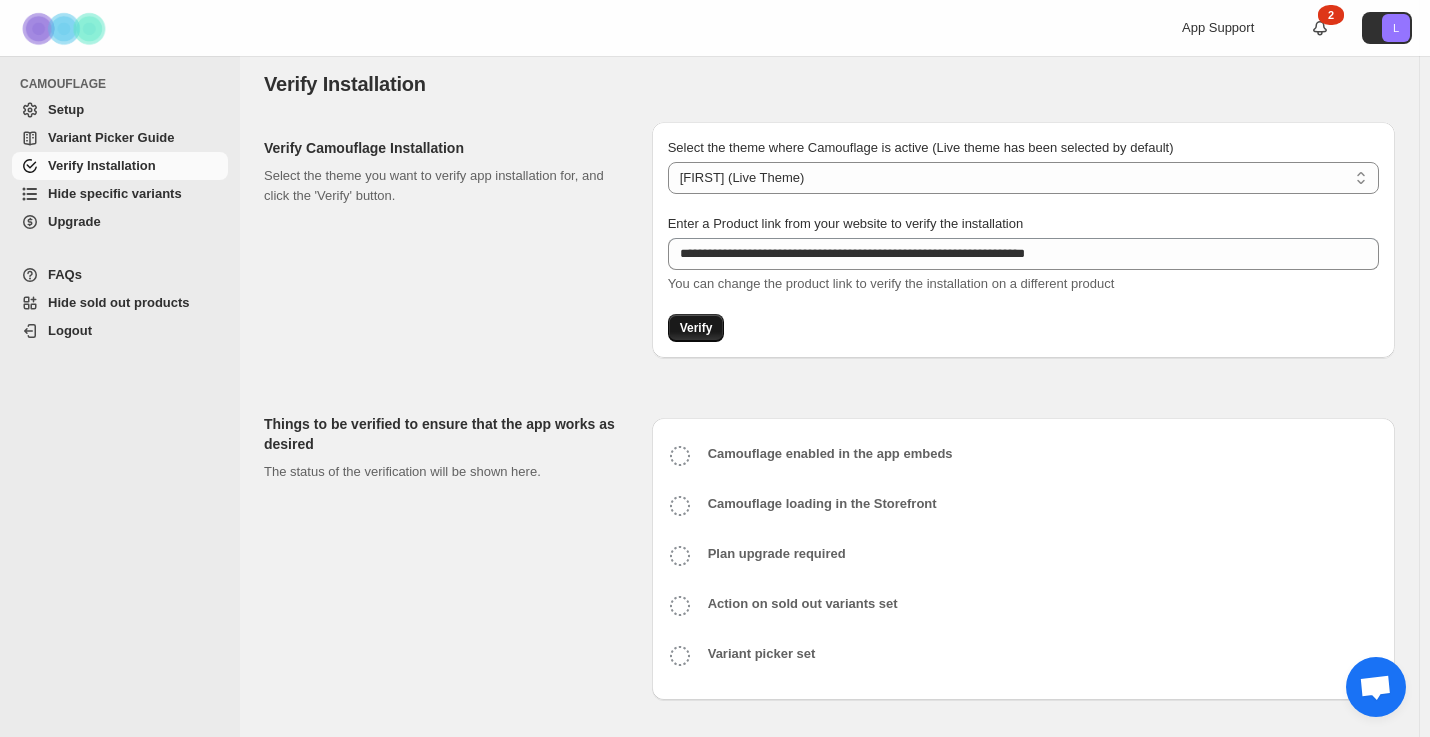click on "Verify" at bounding box center (696, 328) 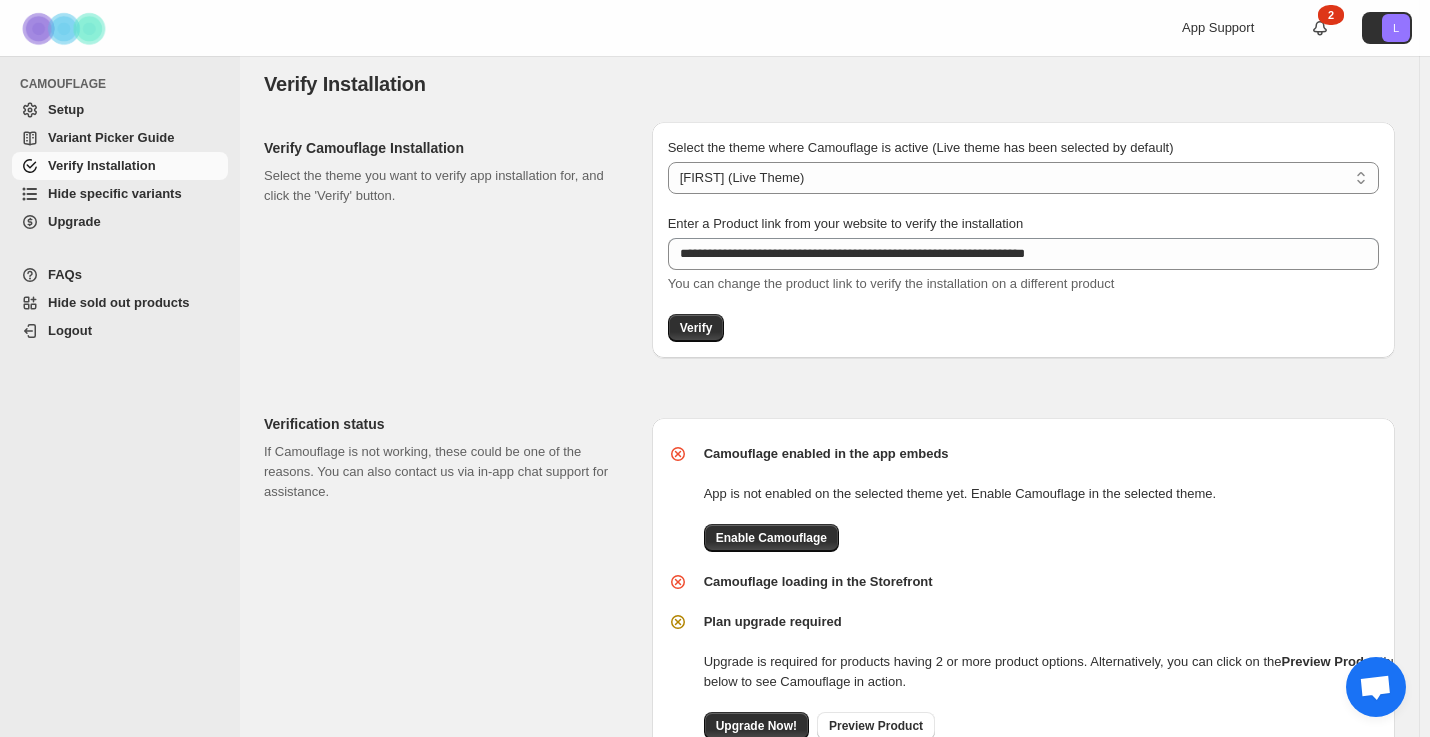 scroll, scrollTop: 159, scrollLeft: 0, axis: vertical 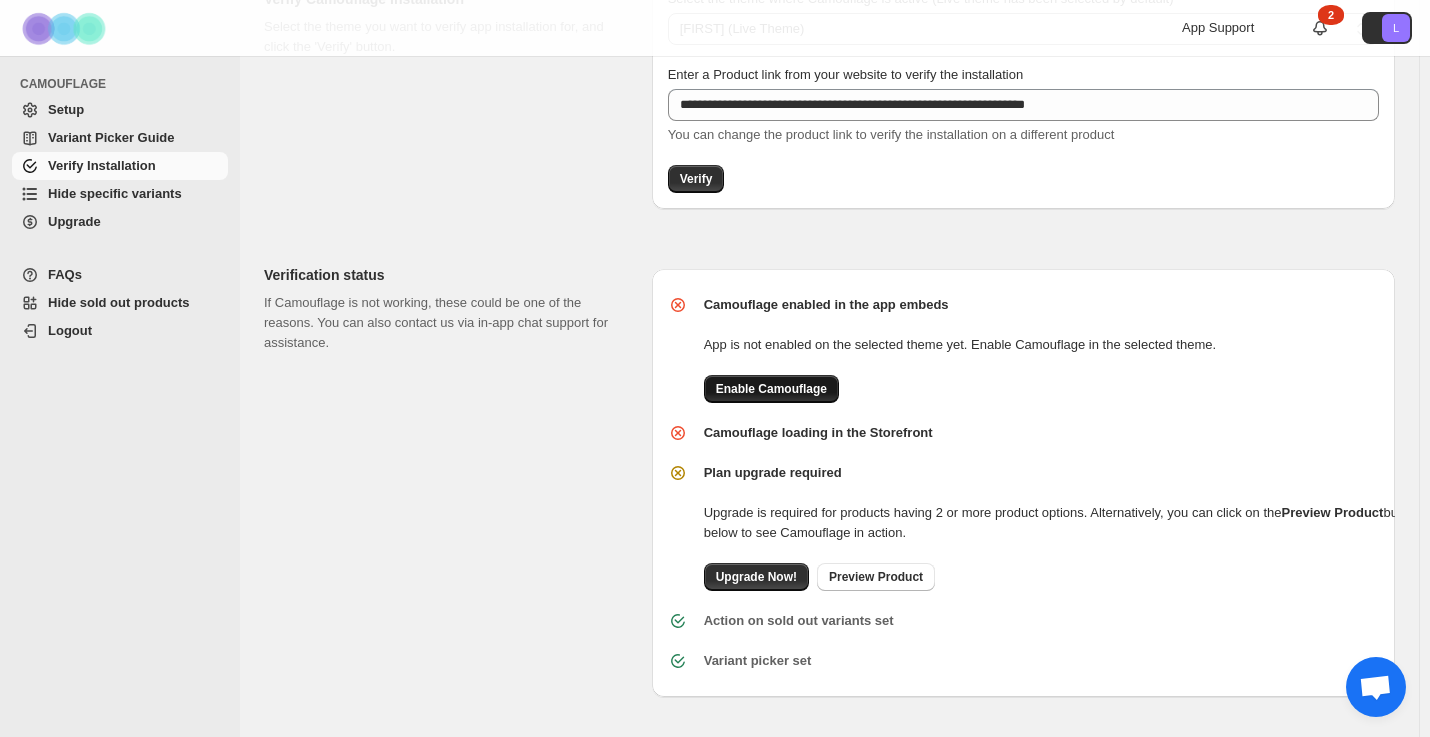 click on "Enable Camouflage" at bounding box center [771, 389] 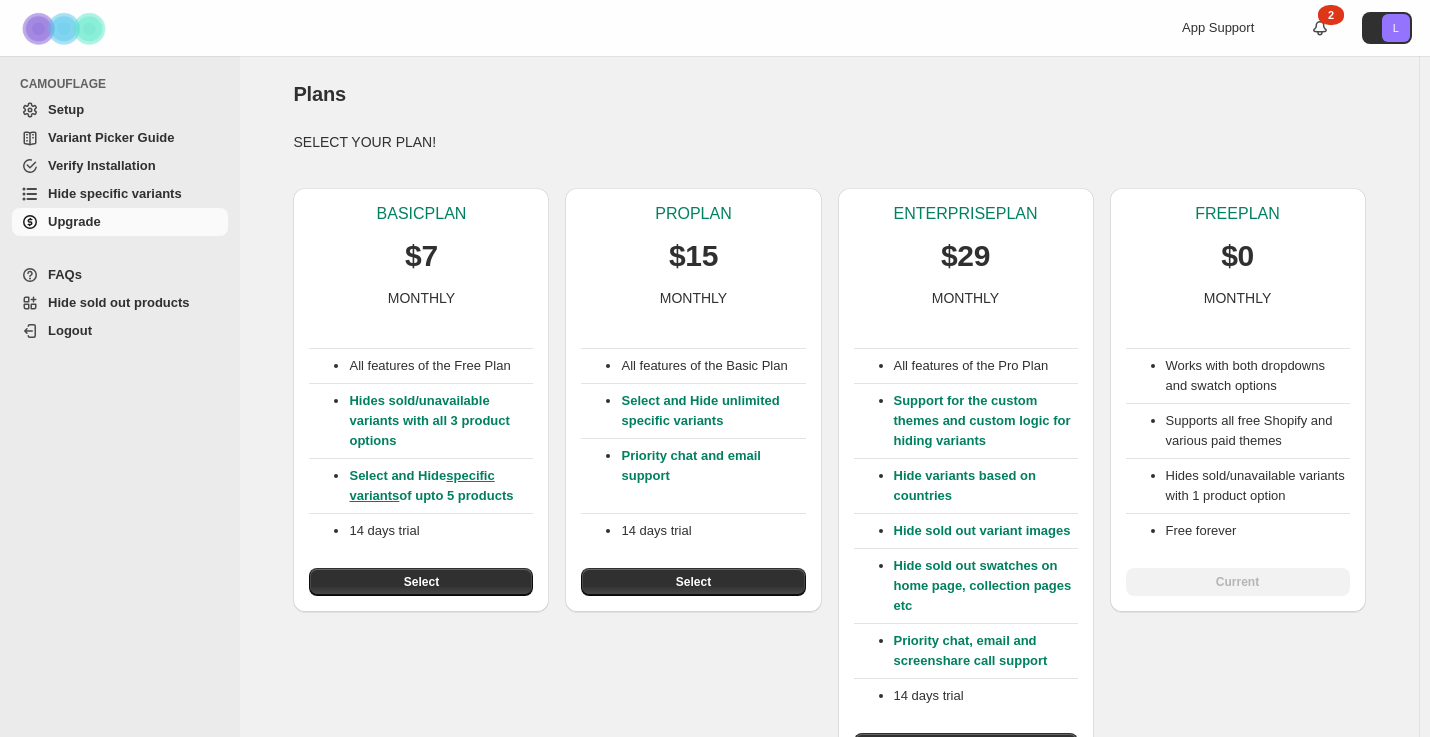 scroll, scrollTop: 0, scrollLeft: 0, axis: both 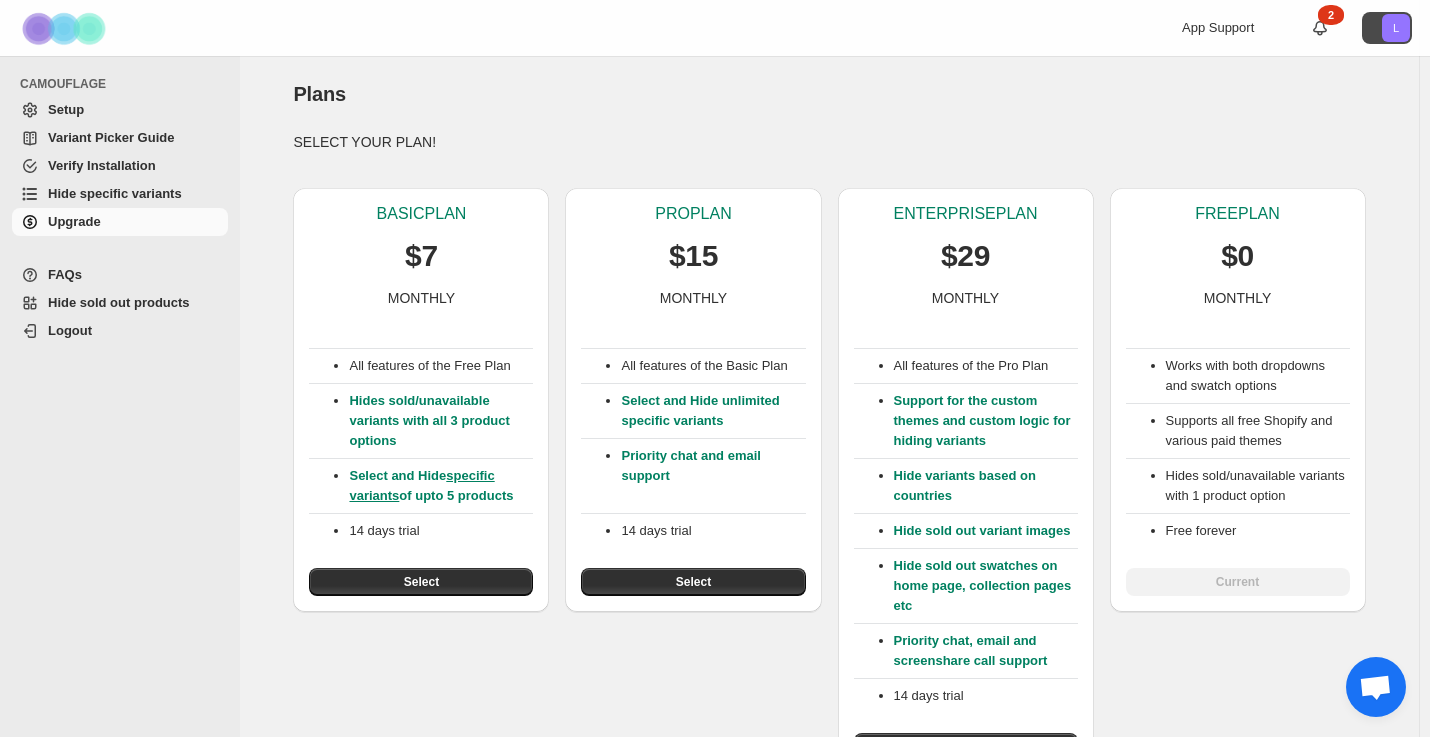 click on "L" at bounding box center [1387, 28] 